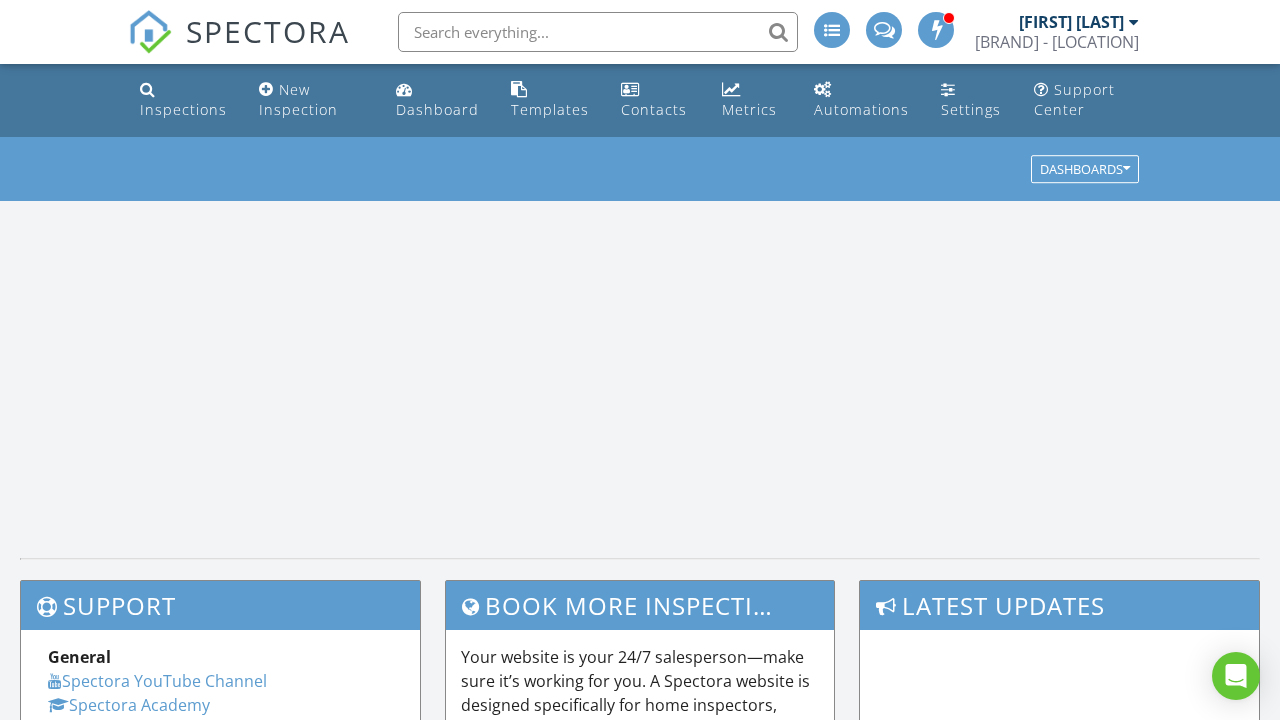scroll, scrollTop: 0, scrollLeft: 0, axis: both 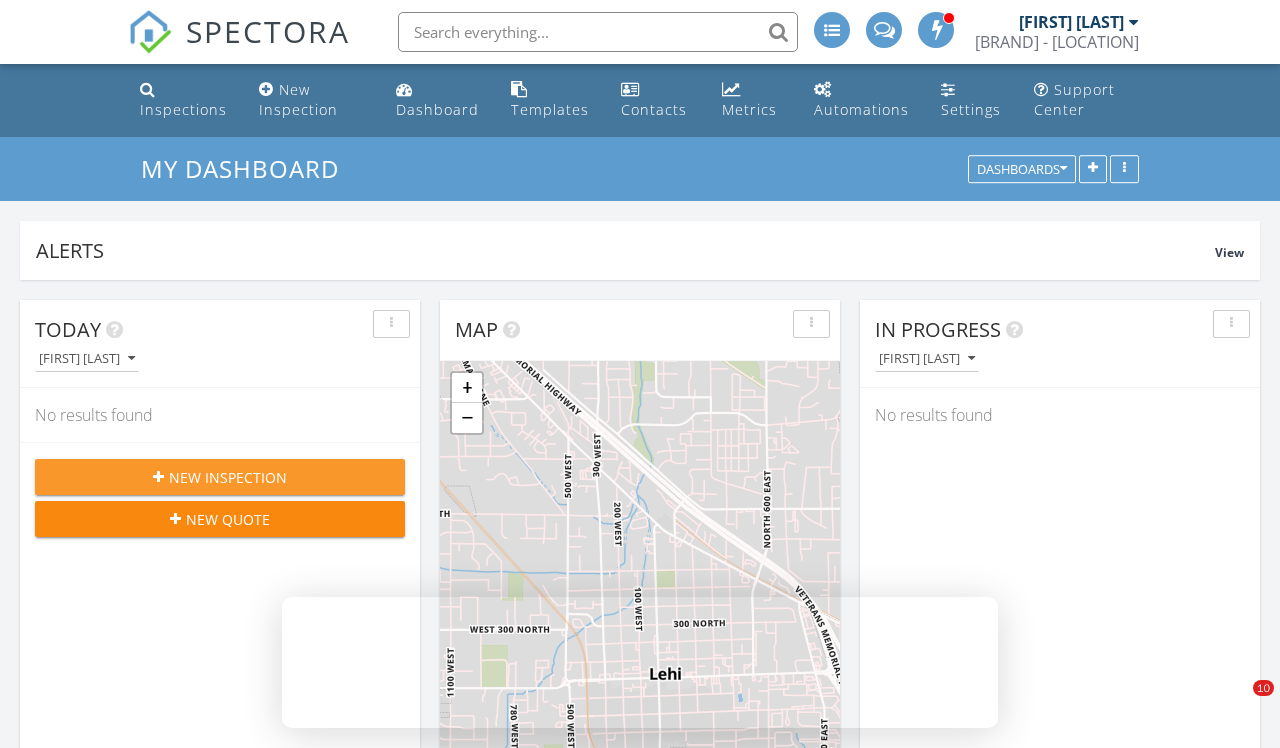 click on "New Inspection" at bounding box center [228, 477] 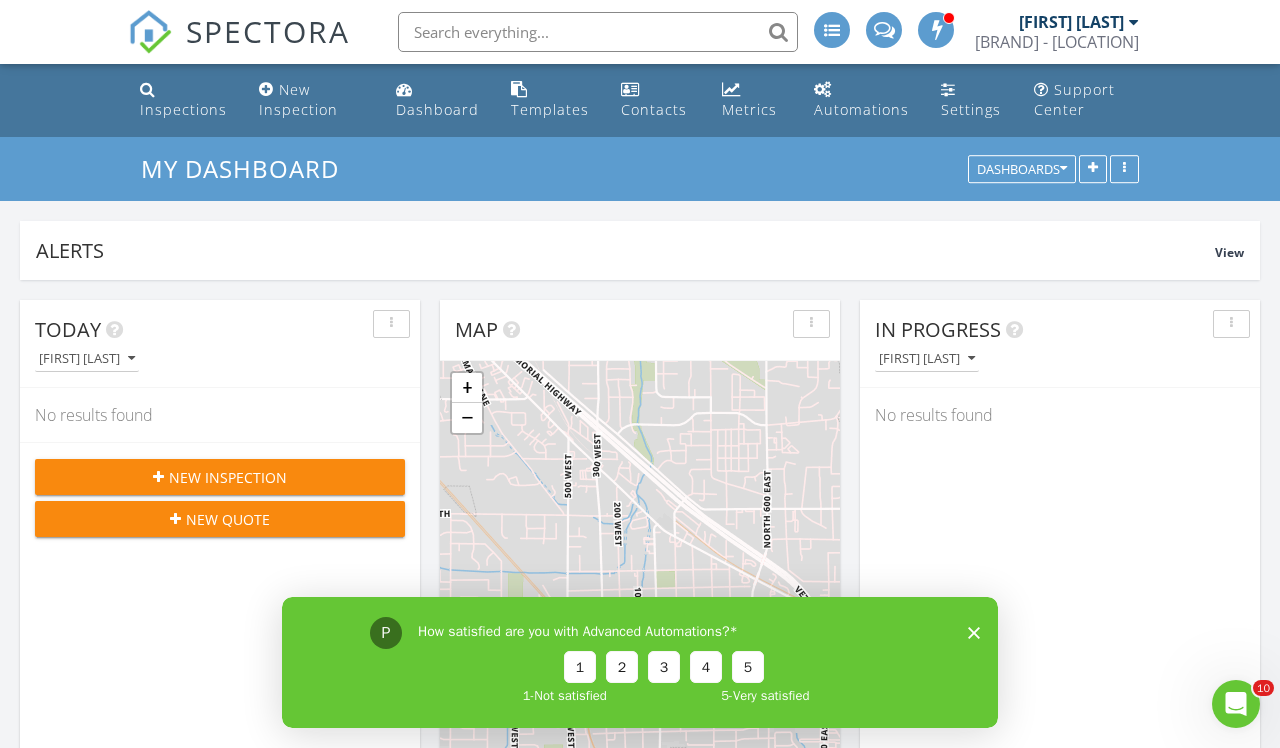 scroll, scrollTop: 0, scrollLeft: 0, axis: both 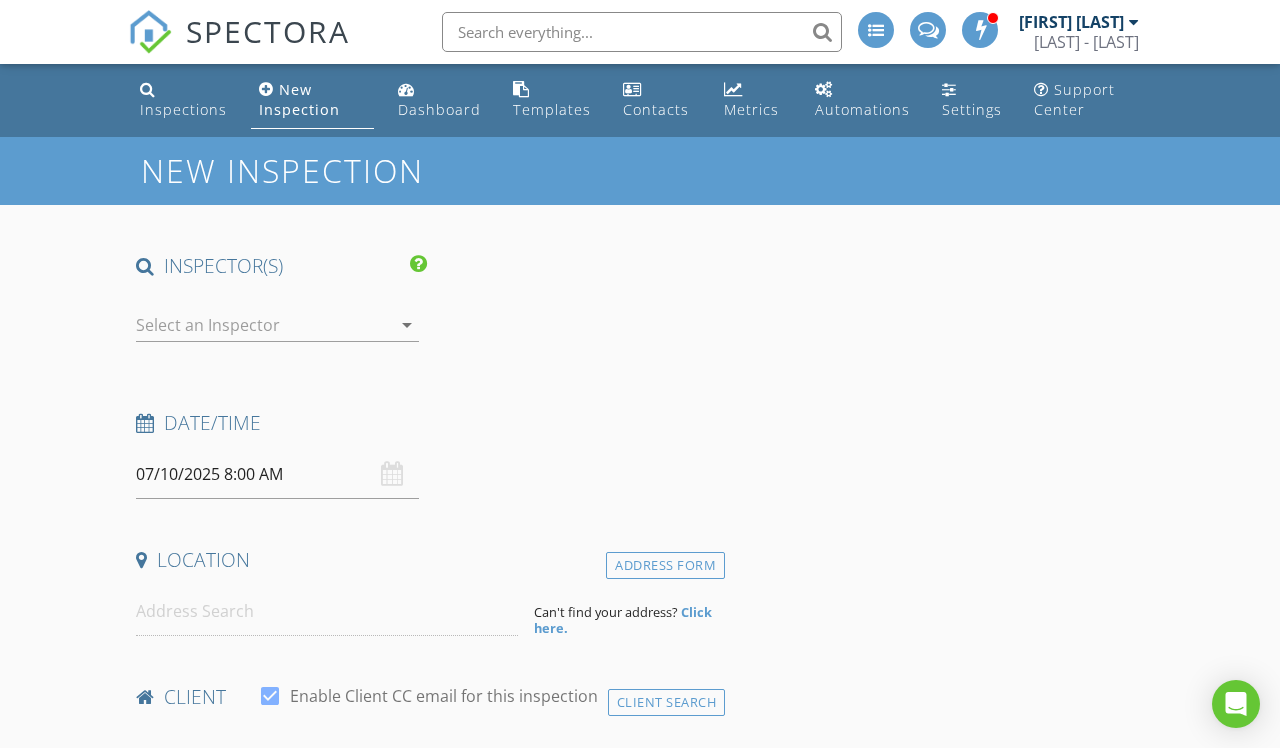 click on "INSPECTOR(S)
No data available arrow_drop_down
Date/Time
[DATE] [TIME]
Location
Address Form       Can't find your address?   Click here.
client
check_box Enable Client CC email for this inspection   Client Search       check_box_outline_blank Client is a Company/Organization     First Name   Last Name   Email   CC Email   Phone         Tags         Notes   Private Notes
ADDITIONAL client
SERVICES
arrow_drop_down     Loading Discounts... arrow_drop_down    Charges       TOTAL   [PRICE]    Duration    No services with durations selected      Templates    No templates selected    Agreements    No agreements selected
Manual Edit
FEES
TOTAL:   [PRICE]
Fee
Spectora Advanced     check_box" at bounding box center (640, 1651) 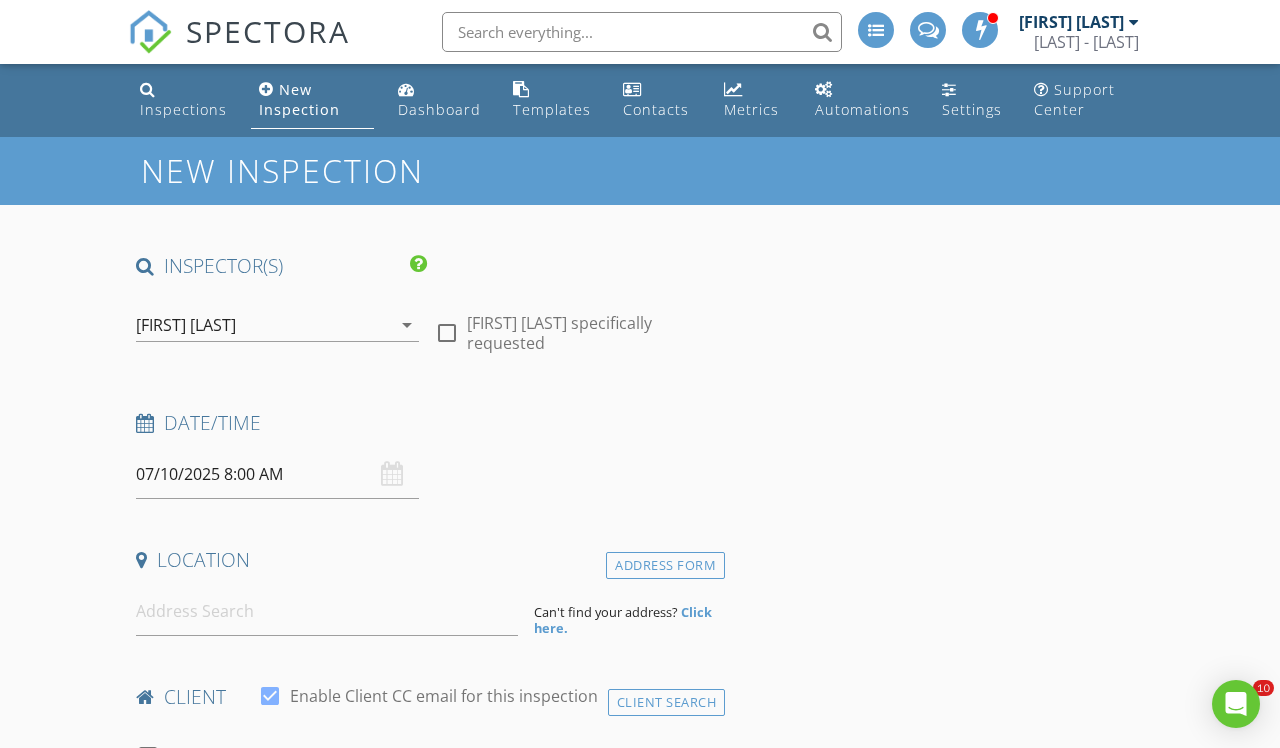 scroll, scrollTop: 0, scrollLeft: 0, axis: both 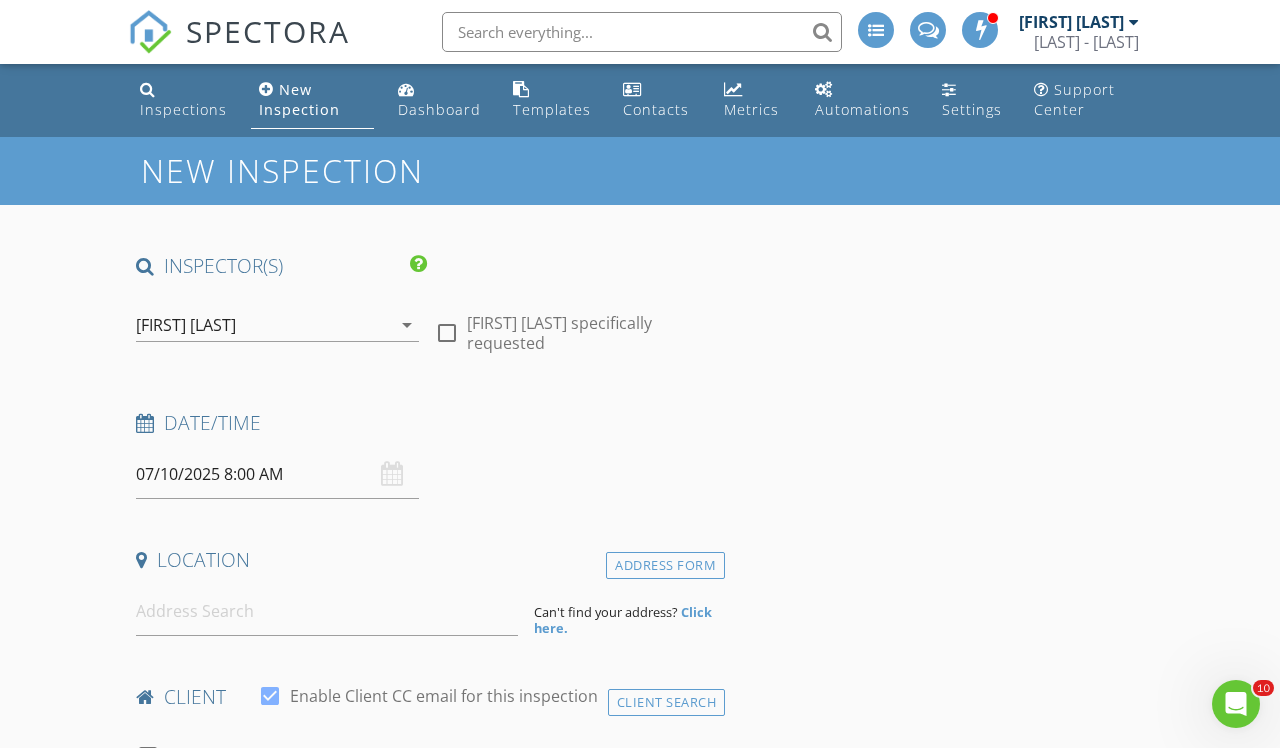 click on "07/10/2025 8:00 AM" at bounding box center (277, 474) 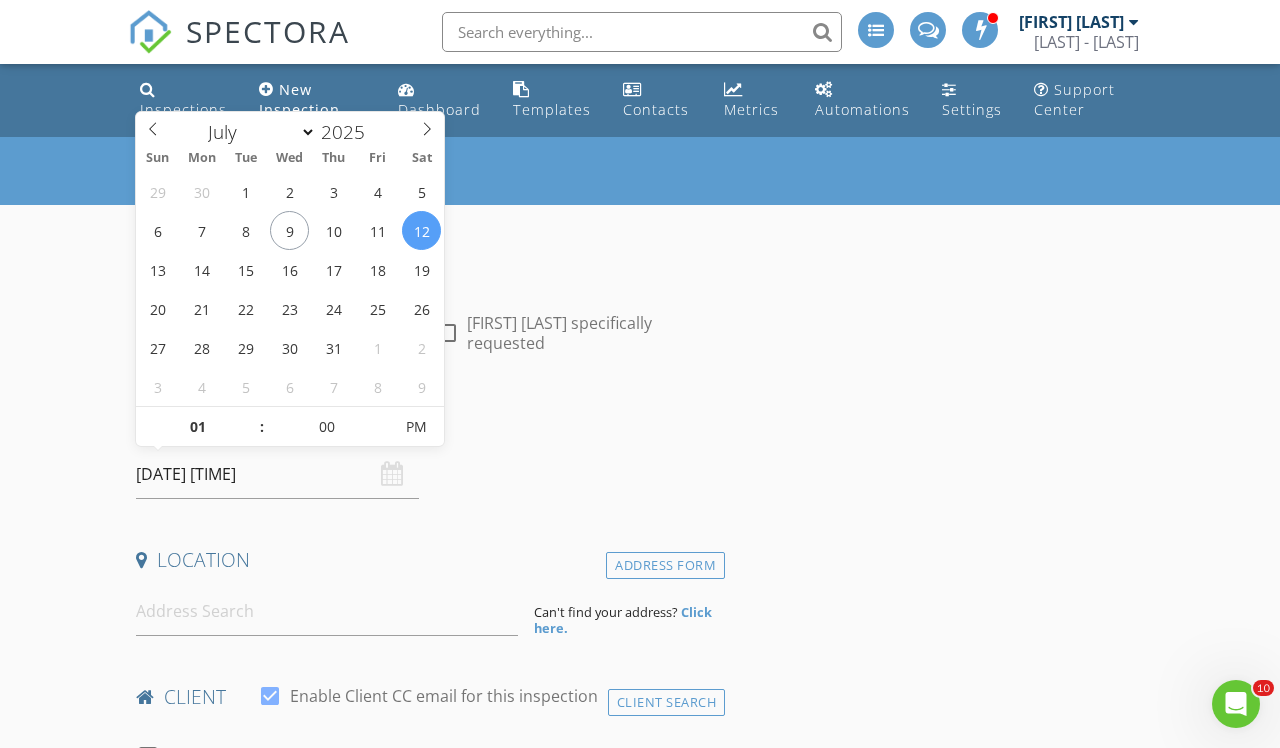 click on "Date/Time" at bounding box center (281, 266) 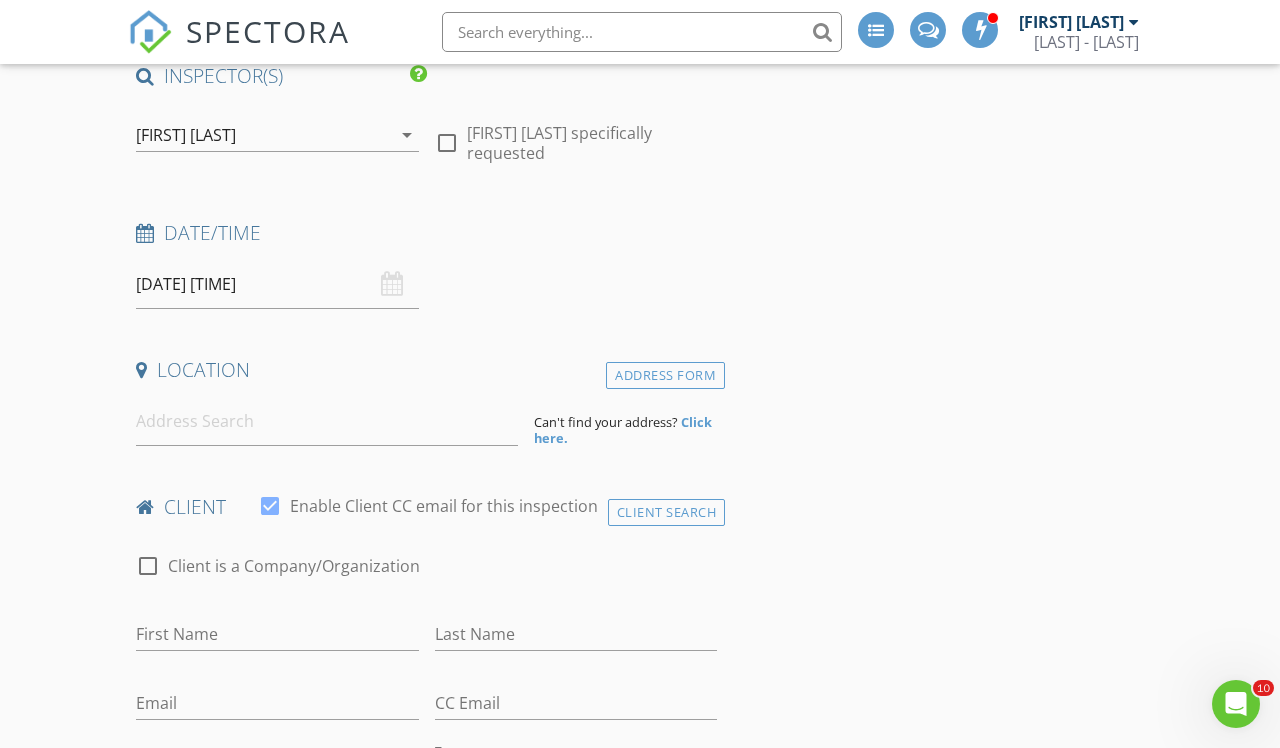 scroll, scrollTop: 198, scrollLeft: 0, axis: vertical 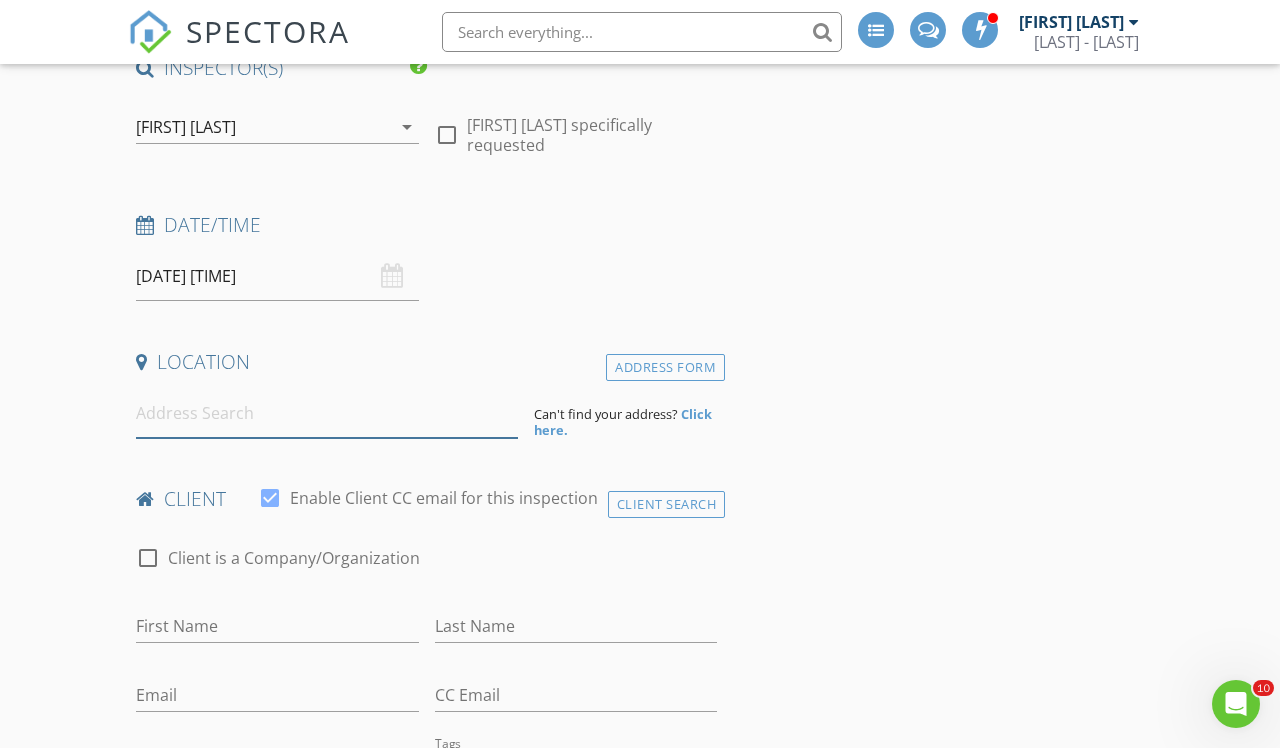 click at bounding box center (327, 413) 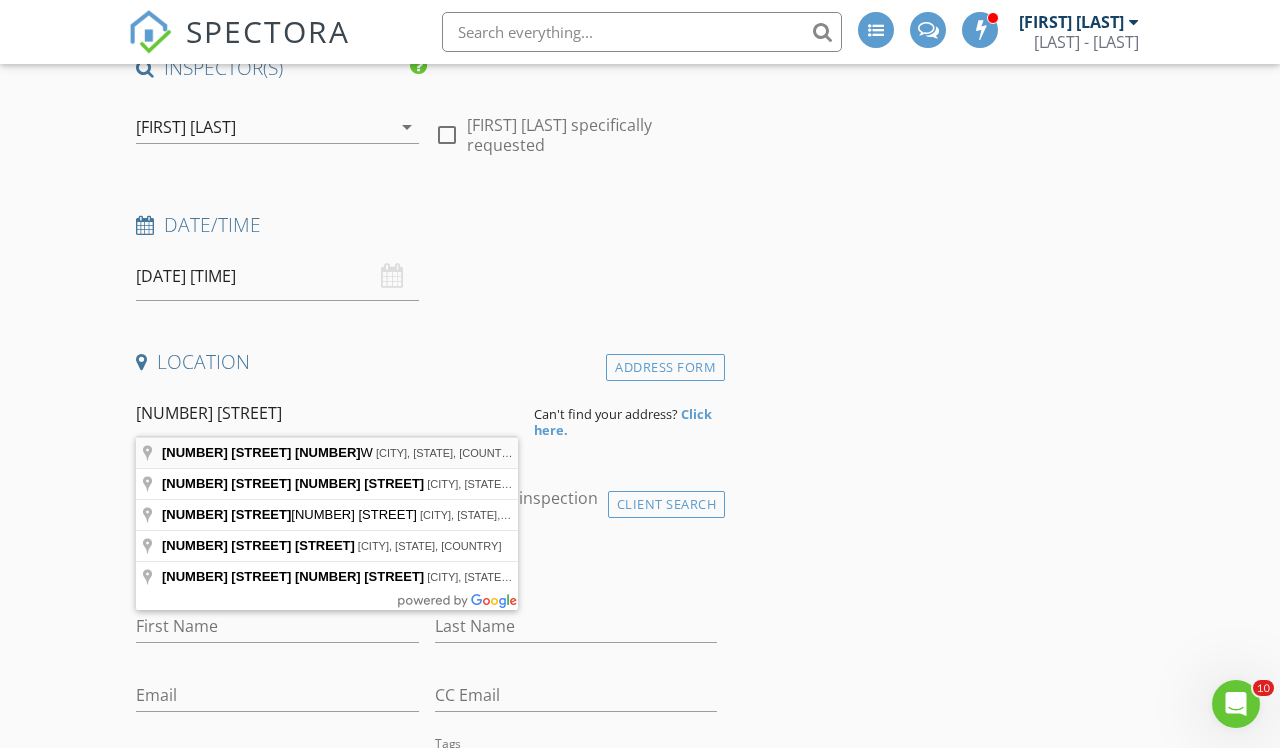 type on "926 N 150" 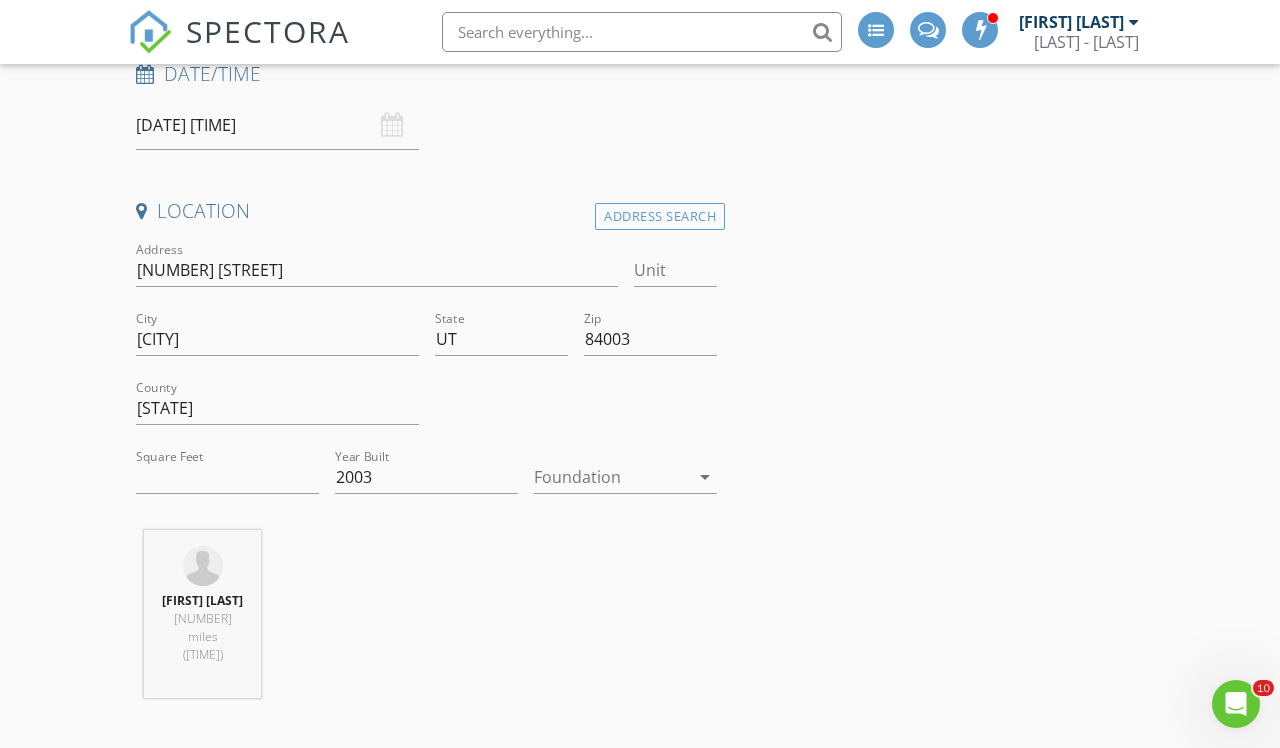 scroll, scrollTop: 367, scrollLeft: 0, axis: vertical 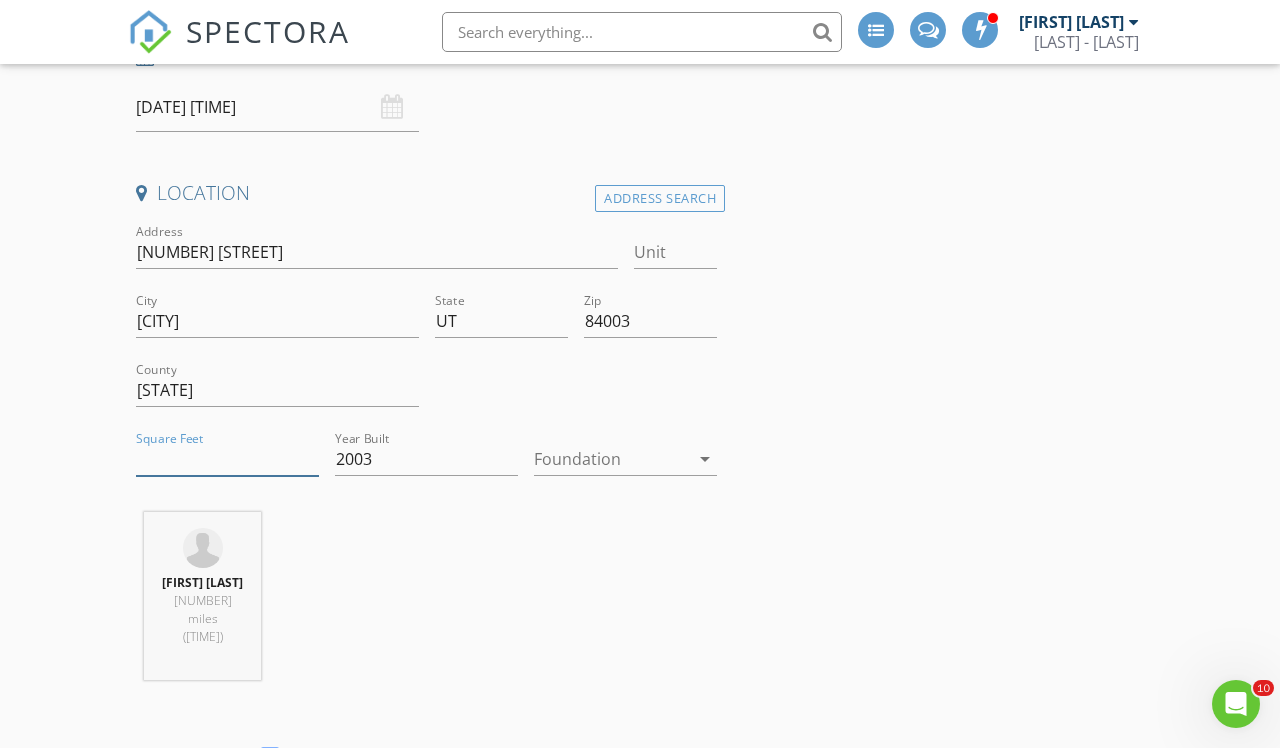 drag, startPoint x: 212, startPoint y: 462, endPoint x: 63, endPoint y: 467, distance: 149.08386 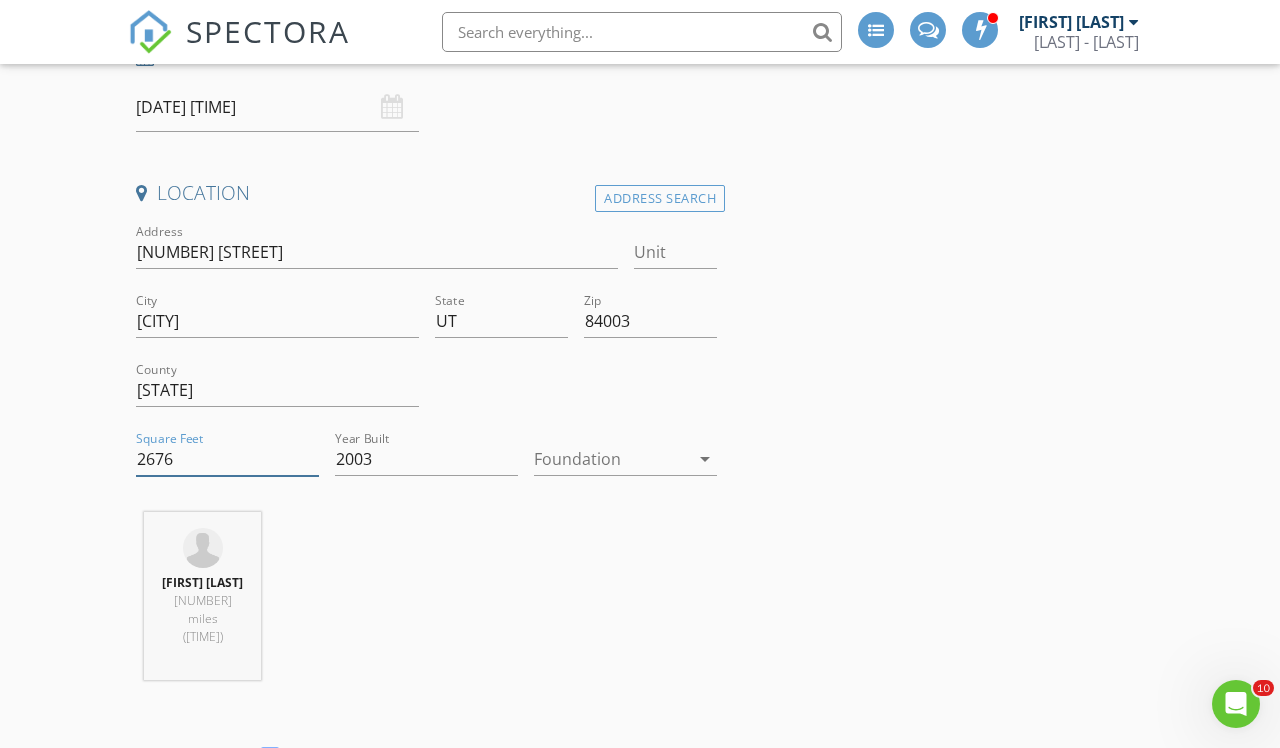 type on "2676" 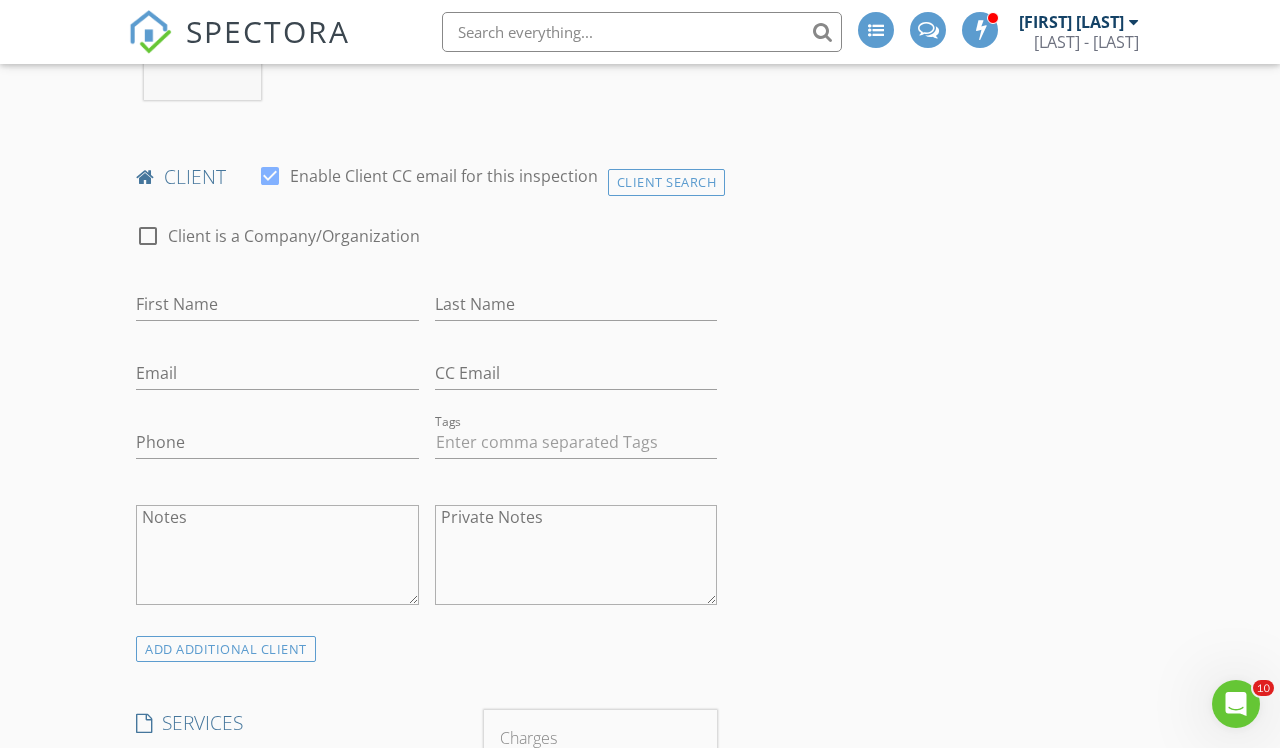 scroll, scrollTop: 949, scrollLeft: 0, axis: vertical 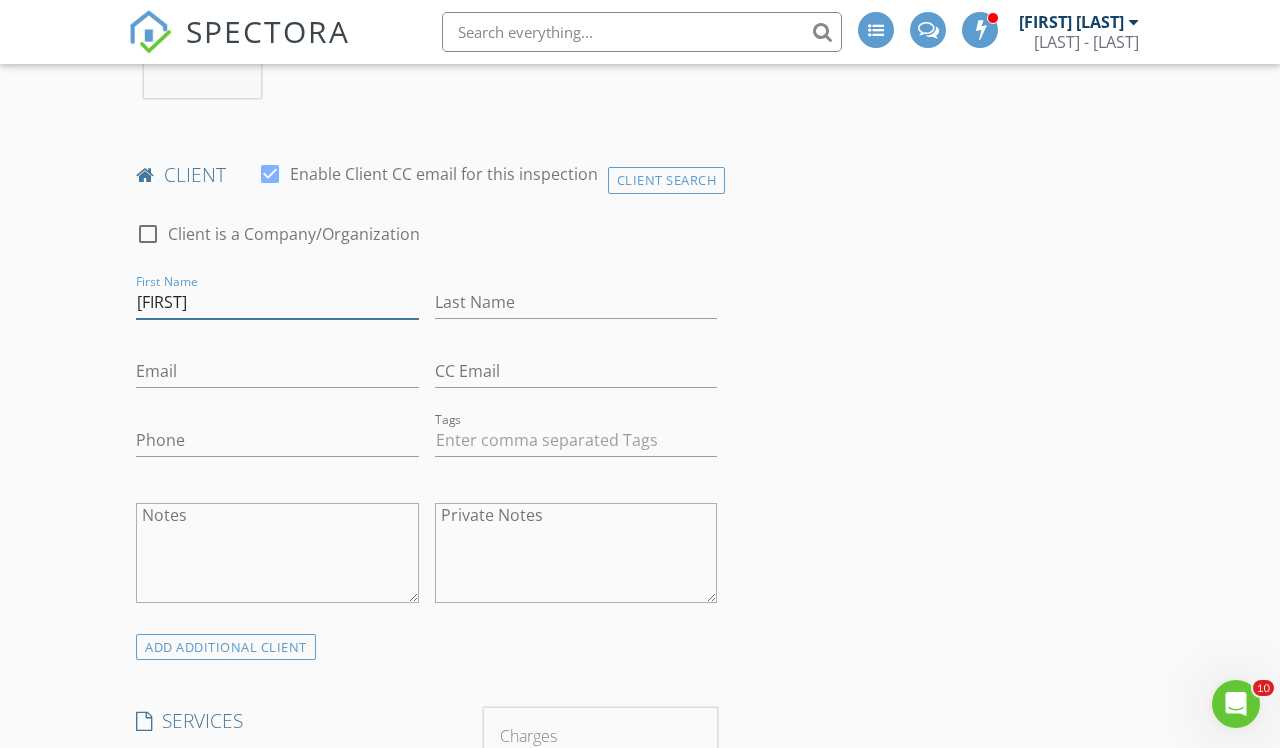 type on "[FIRST]" 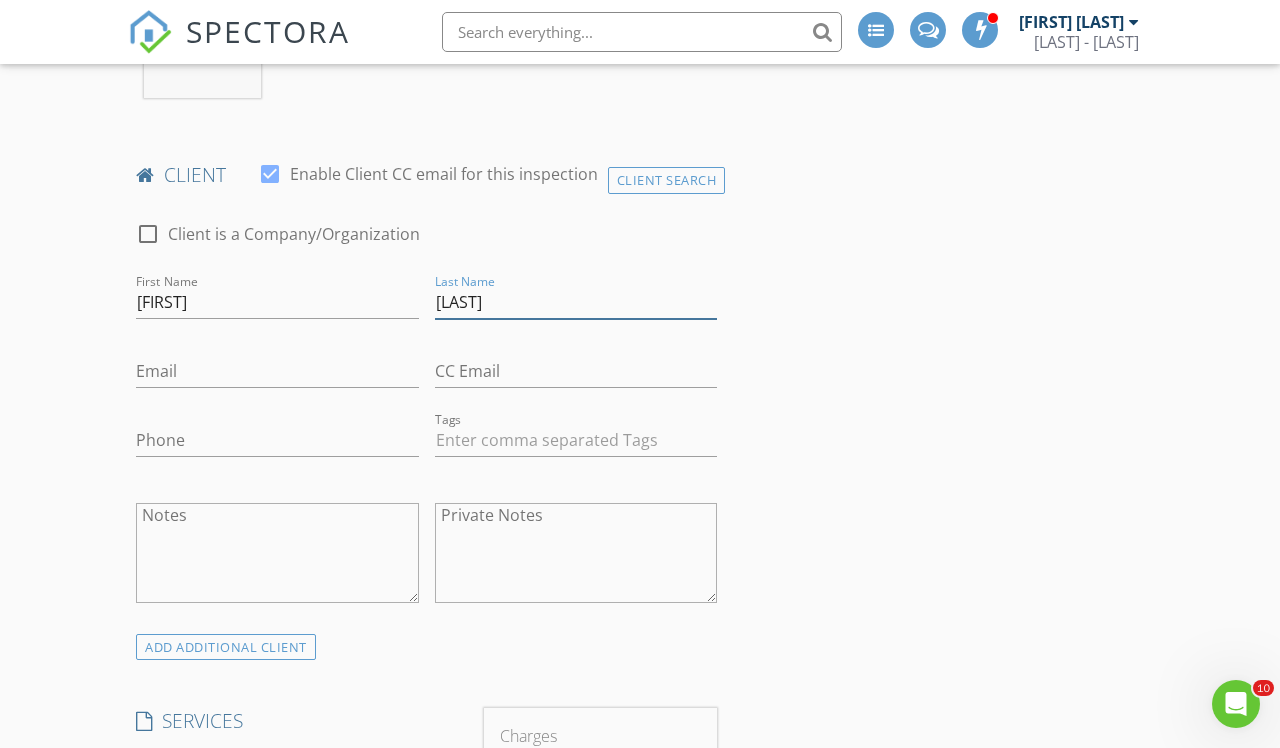 type on "[LAST]" 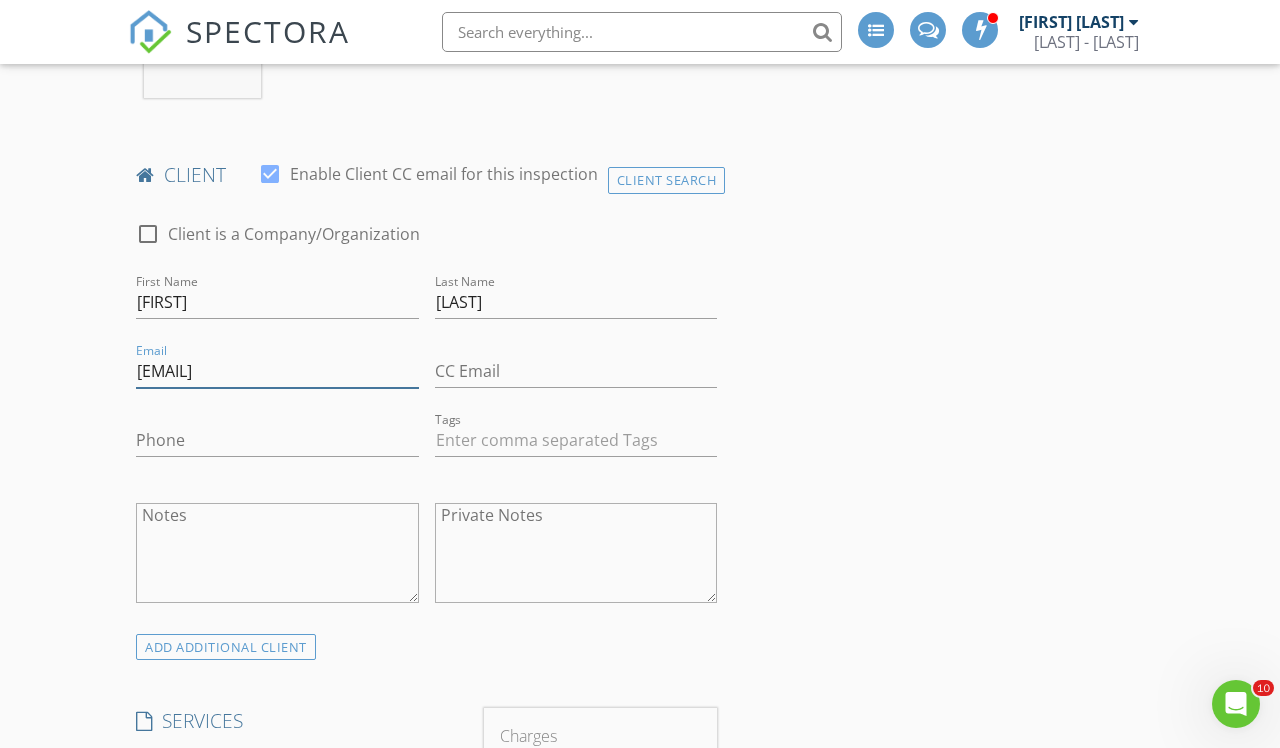 type on "[EMAIL]" 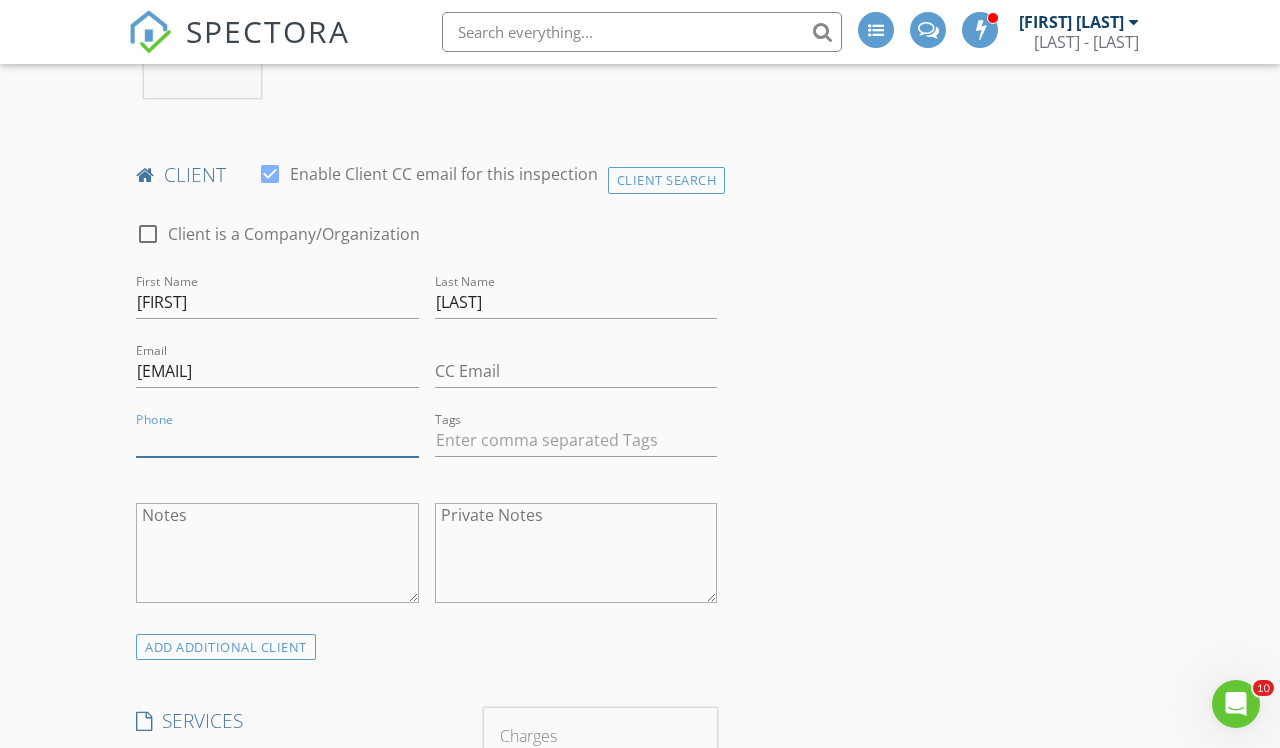 paste on "[PHONE]" 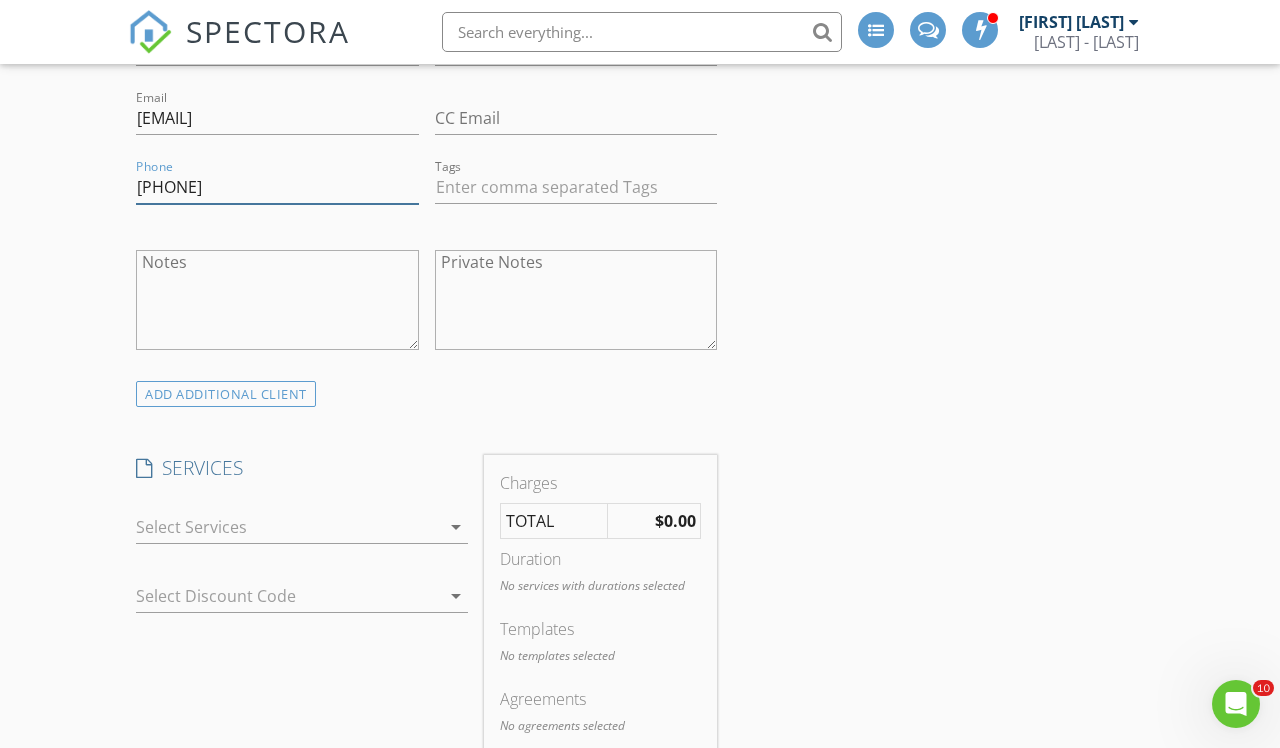 scroll, scrollTop: 1205, scrollLeft: 0, axis: vertical 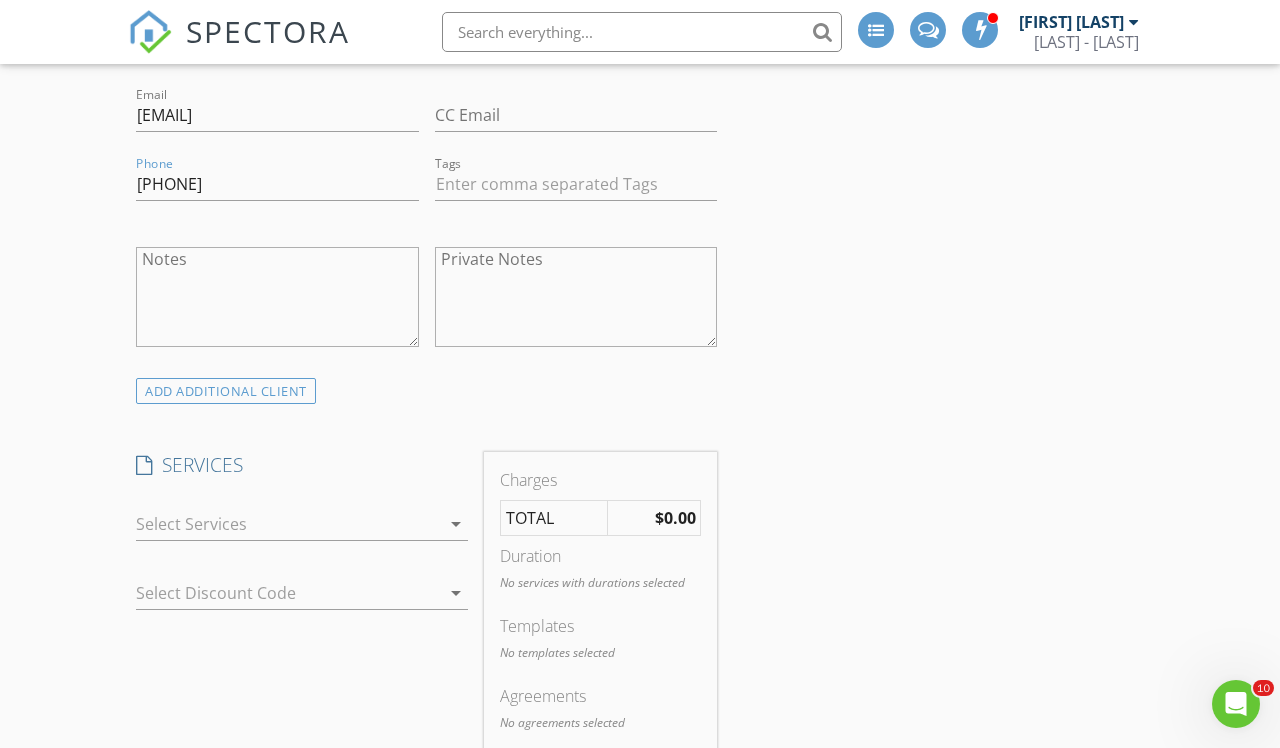 click at bounding box center [288, 524] 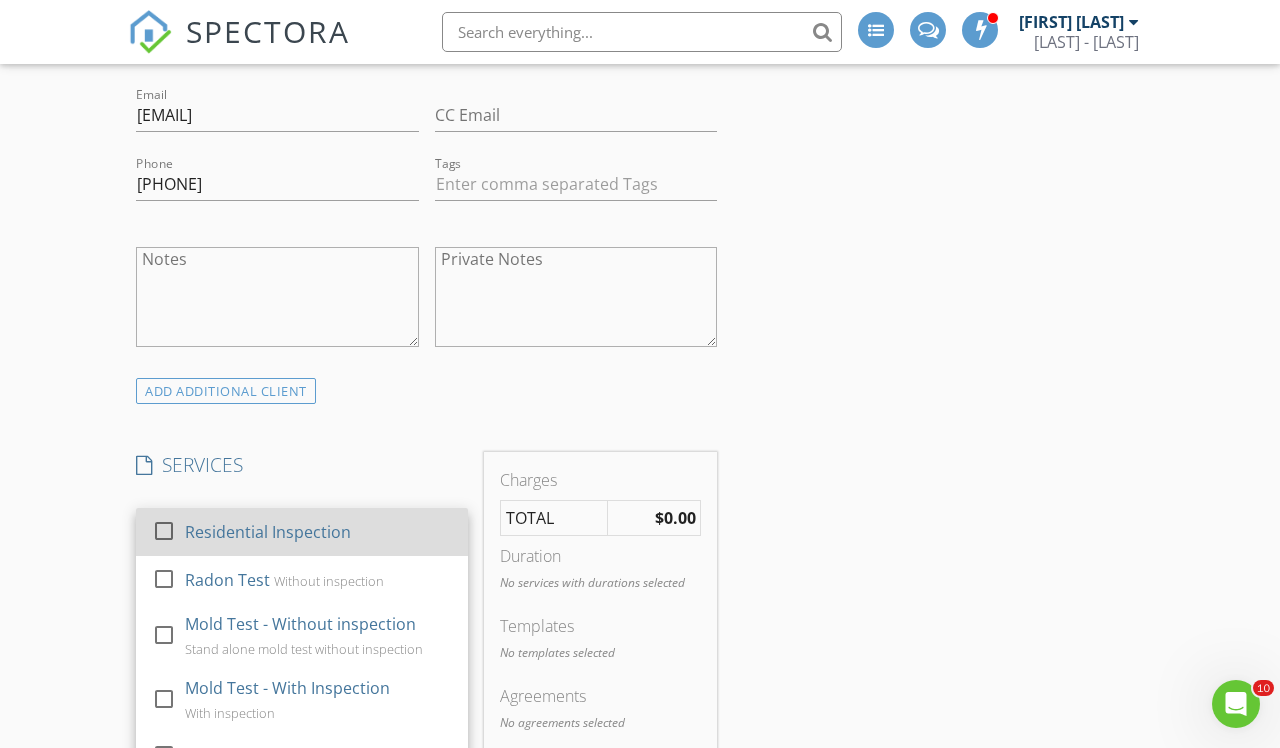 click on "Residential Inspection" at bounding box center [268, 532] 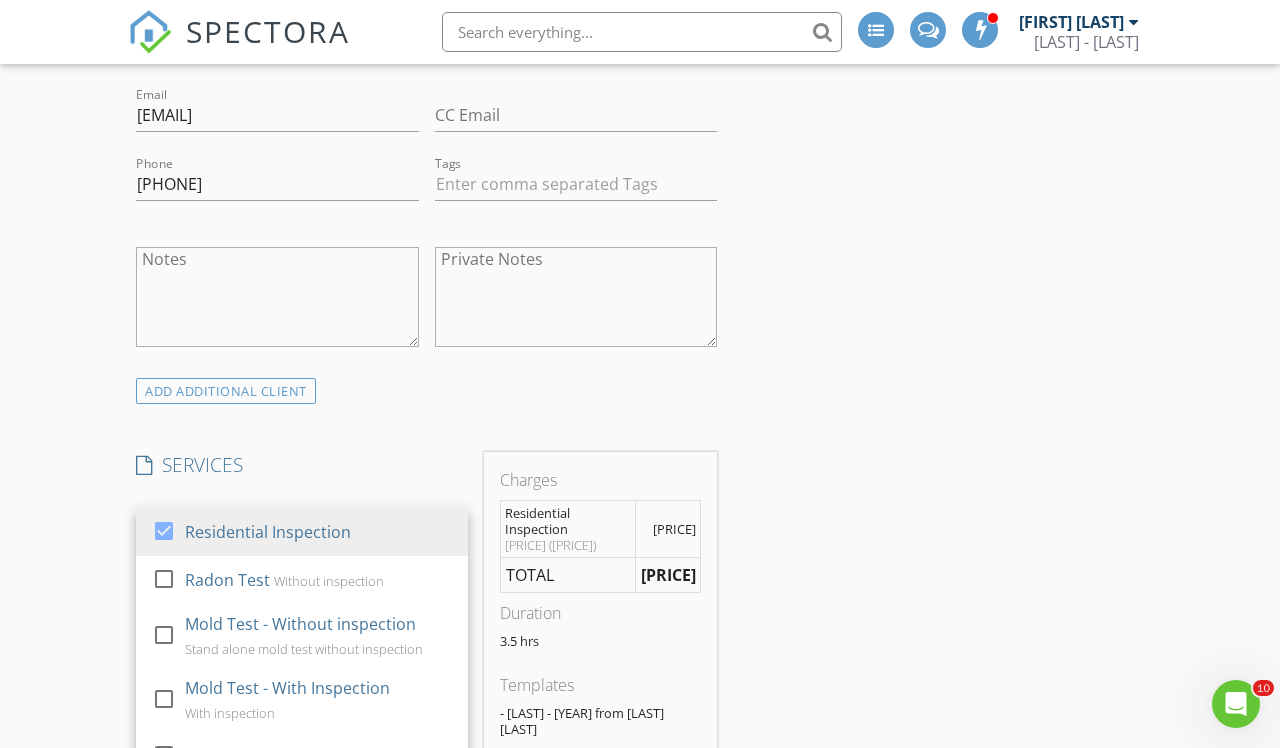 click on "SERVICES" at bounding box center [302, 465] 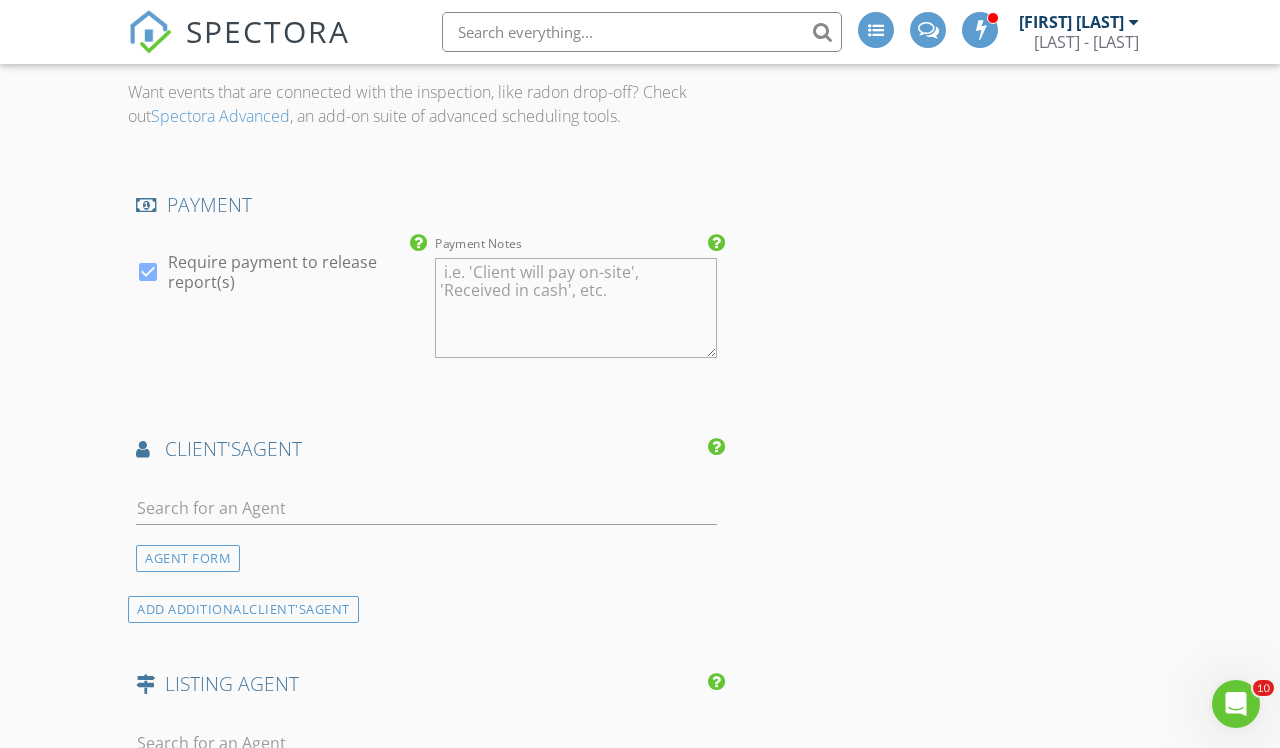scroll, scrollTop: 2135, scrollLeft: 0, axis: vertical 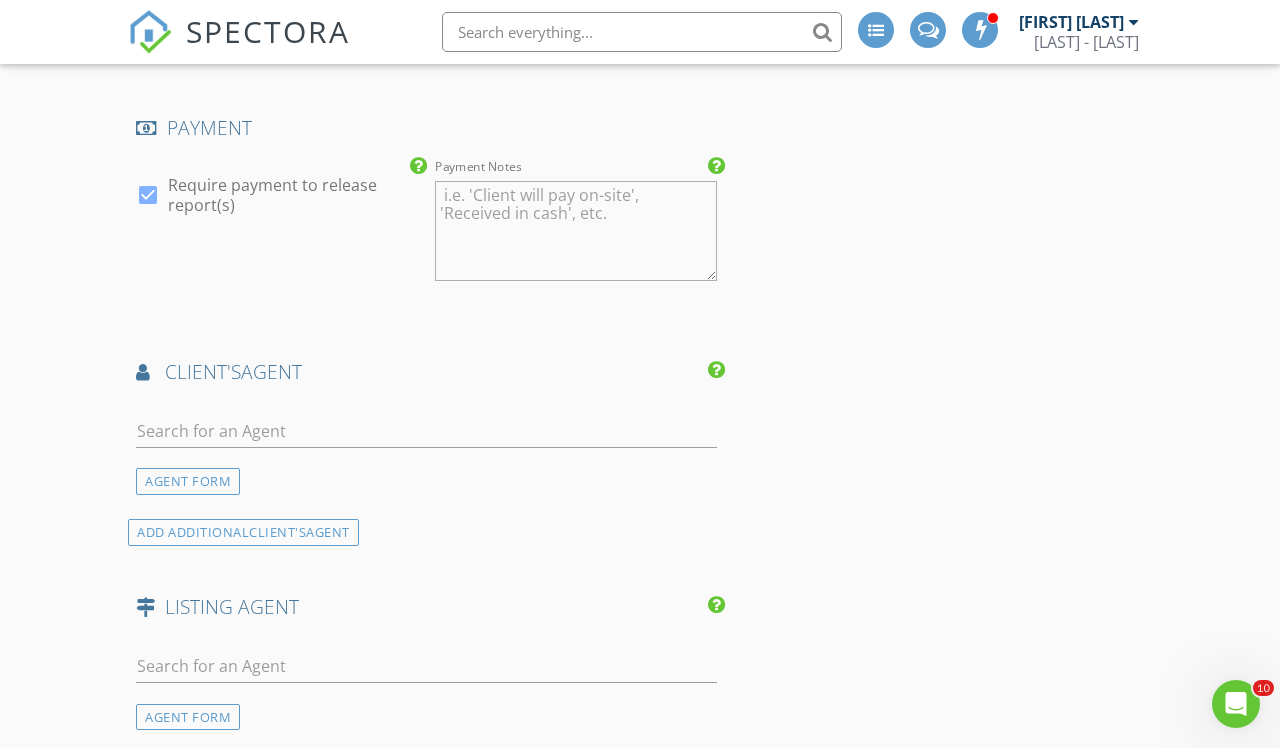 click at bounding box center [426, 435] 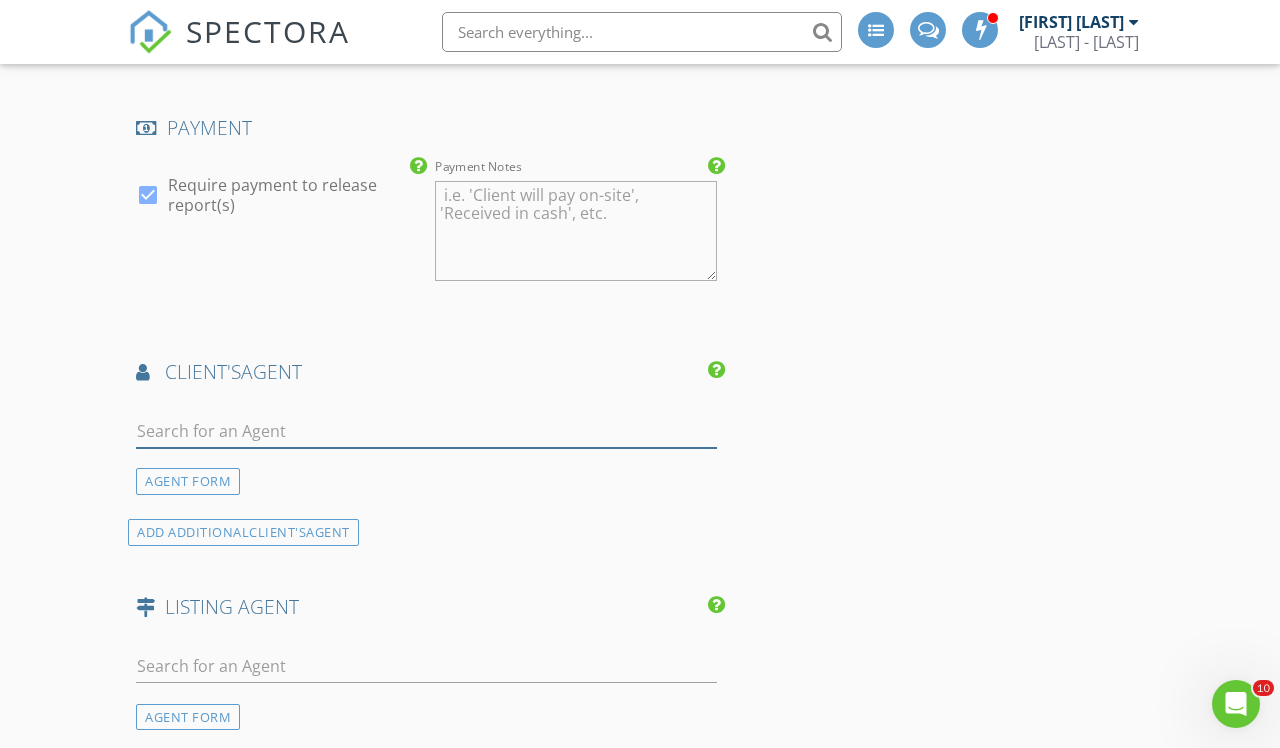 click at bounding box center (426, 431) 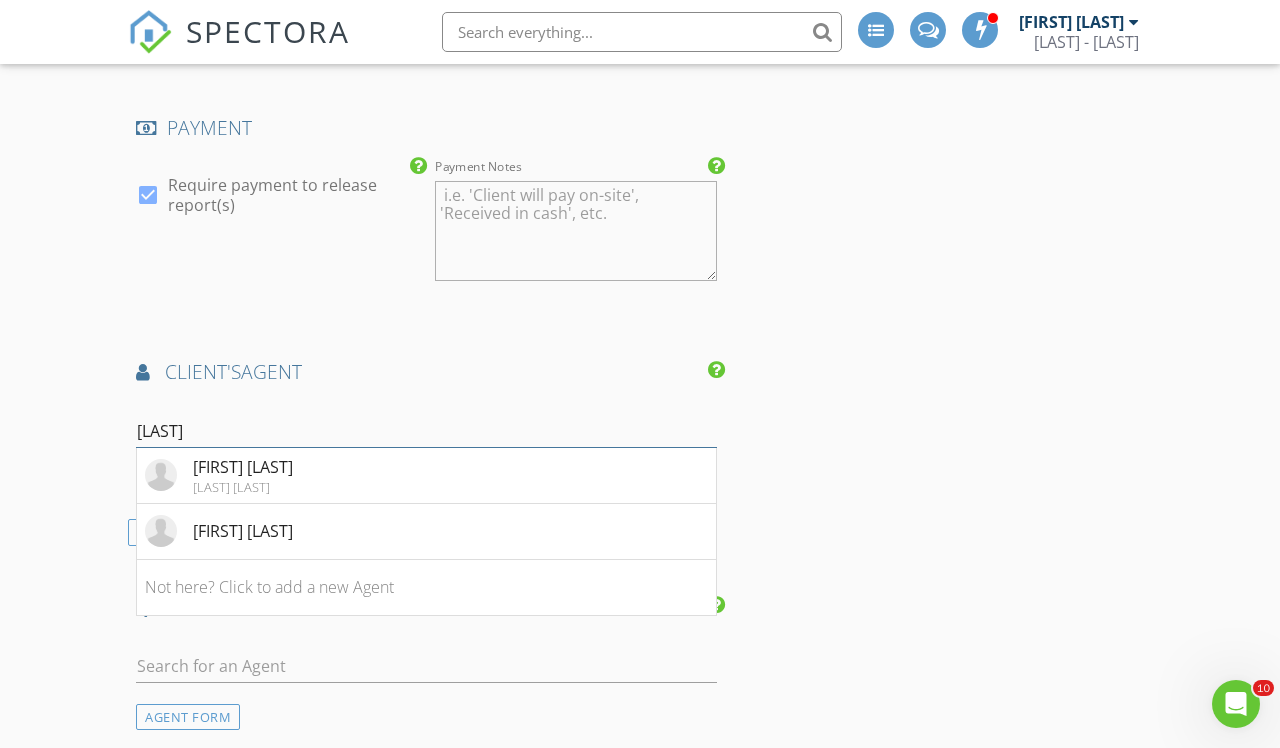 type on "[FIRST]" 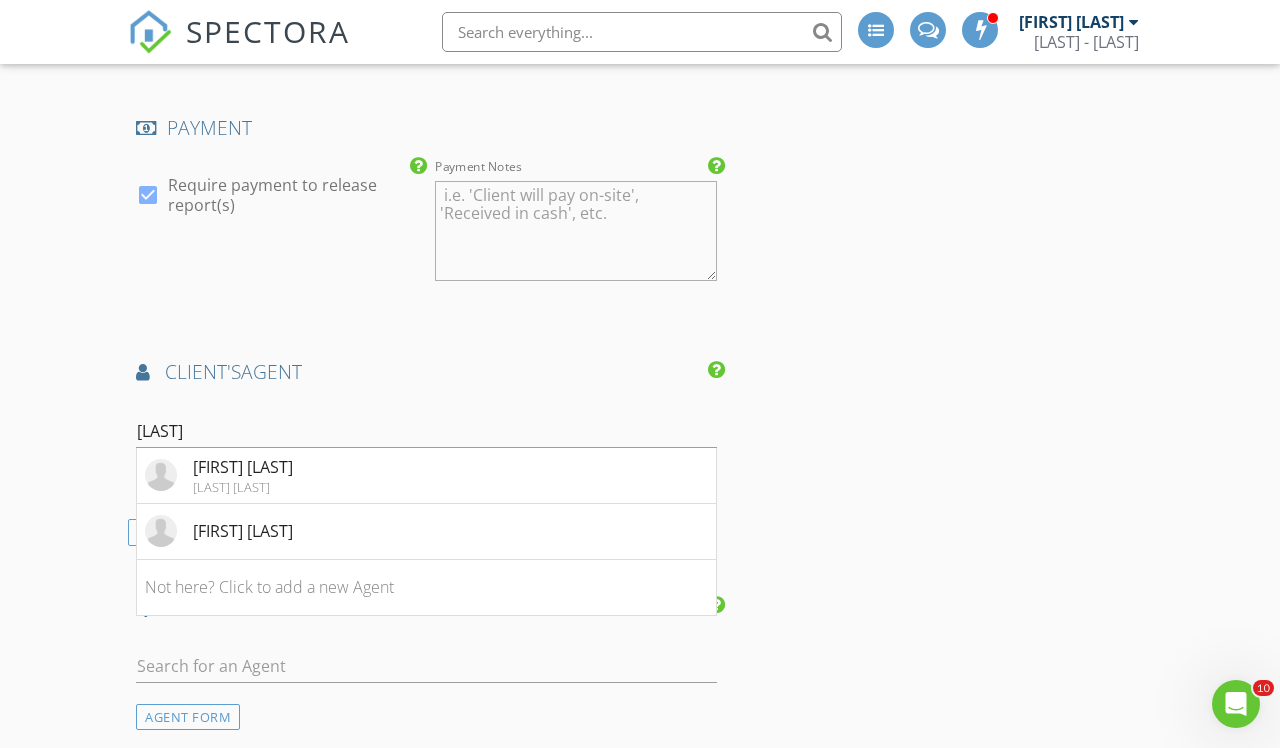 drag, startPoint x: 126, startPoint y: 459, endPoint x: 56, endPoint y: 473, distance: 71.38628 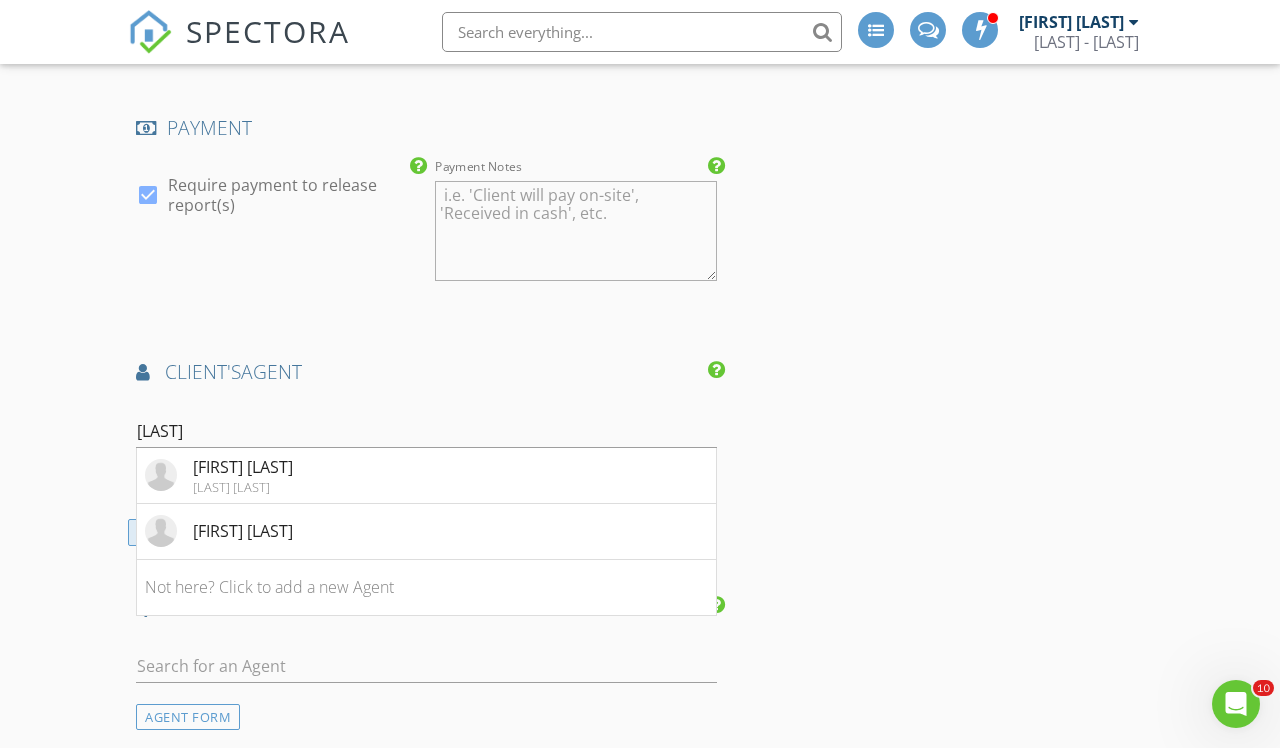 click on "ADD ADDITIONAL
client's  AGENT" at bounding box center (243, 532) 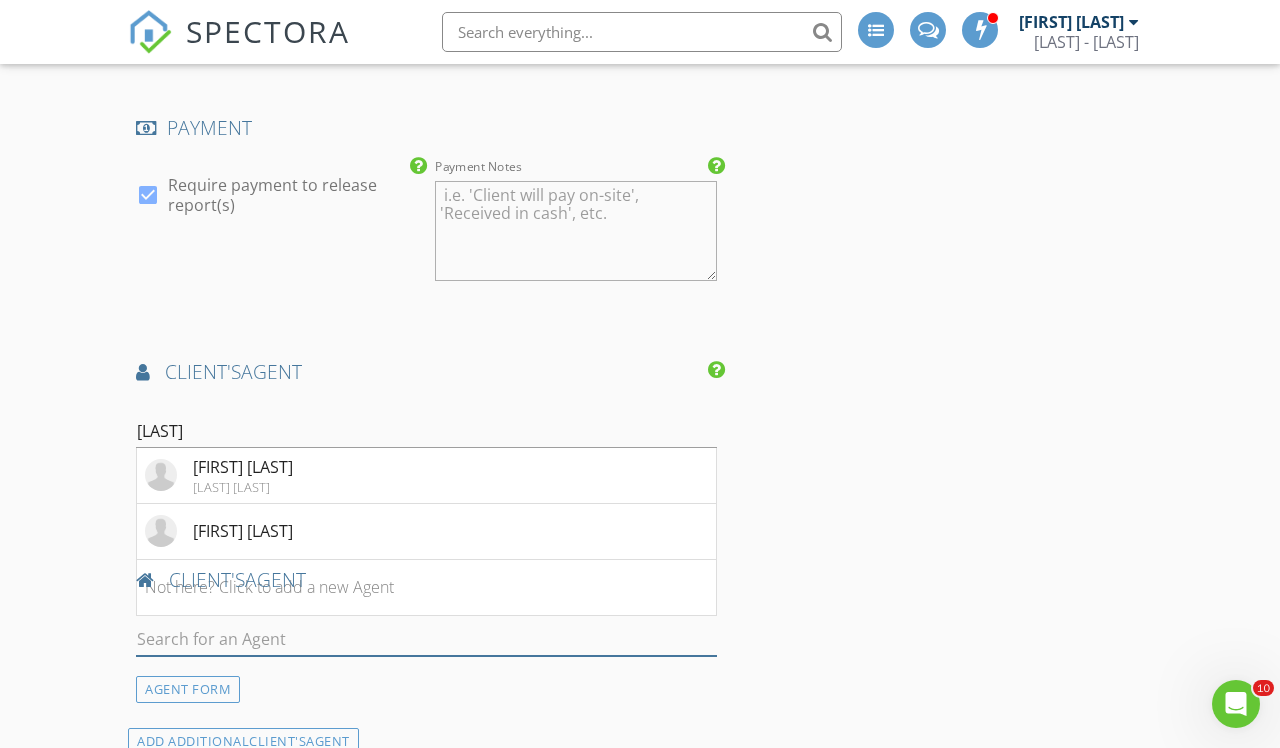 click at bounding box center [426, 639] 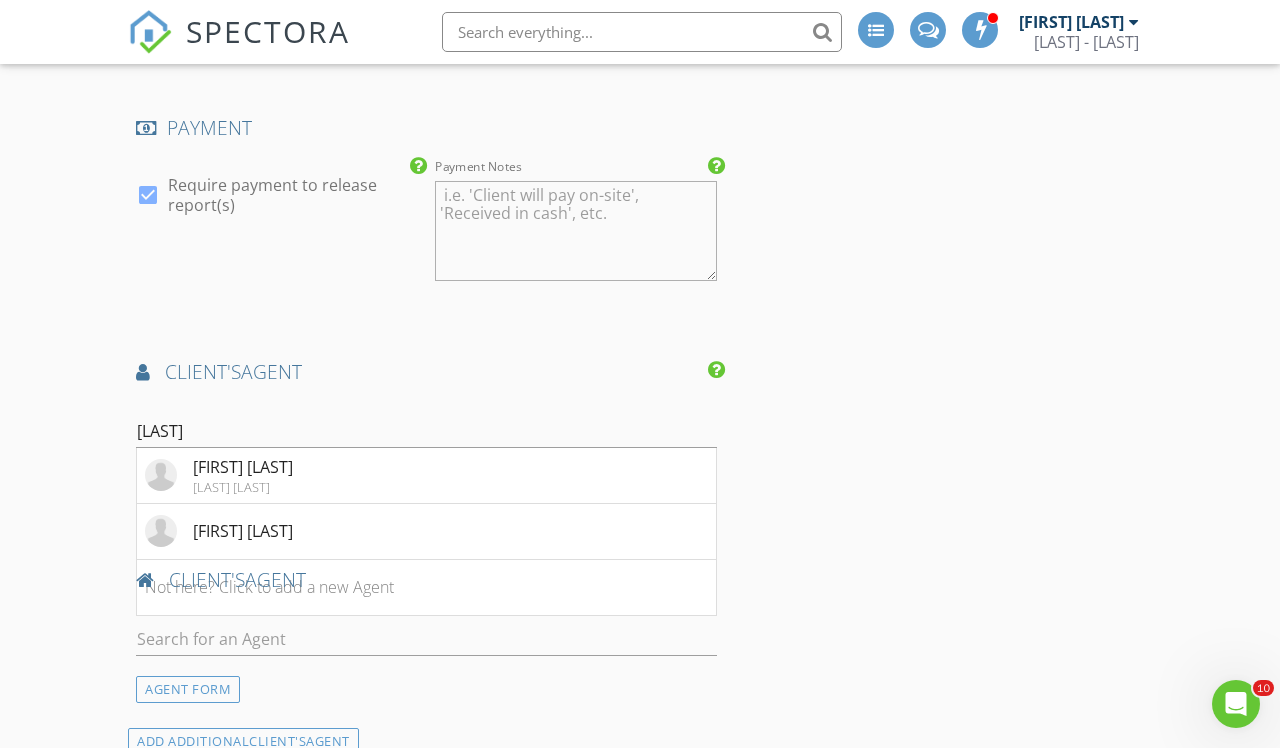 click on "INSPECTOR(S)
check_box   Chris Healy   PRIMARY   Chris Healy arrow_drop_down   check_box_outline_blank Chris Healy specifically requested
Date/Time
07/12/2025 1:00 PM
Location
Address Search       Address 926 N 150 W   Unit   City American Fork   State UT   Zip 84003   County Utah     Square Feet 2676   Year Built 2003   Foundation arrow_drop_down     Chris Healy     3.5 miles     (8 minutes)
client
check_box Enable Client CC email for this inspection   Client Search     check_box_outline_blank Client is a Company/Organization     First Name Kathy   Last Name Mehew   Email bkm@cut.net   CC Email   Phone 435-558-0602         Tags         Notes   Private Notes
ADD ADDITIONAL client
SERVICES
check_box   Residential Inspection   check_box_outline_blank   Radon Test" at bounding box center [640, 38] 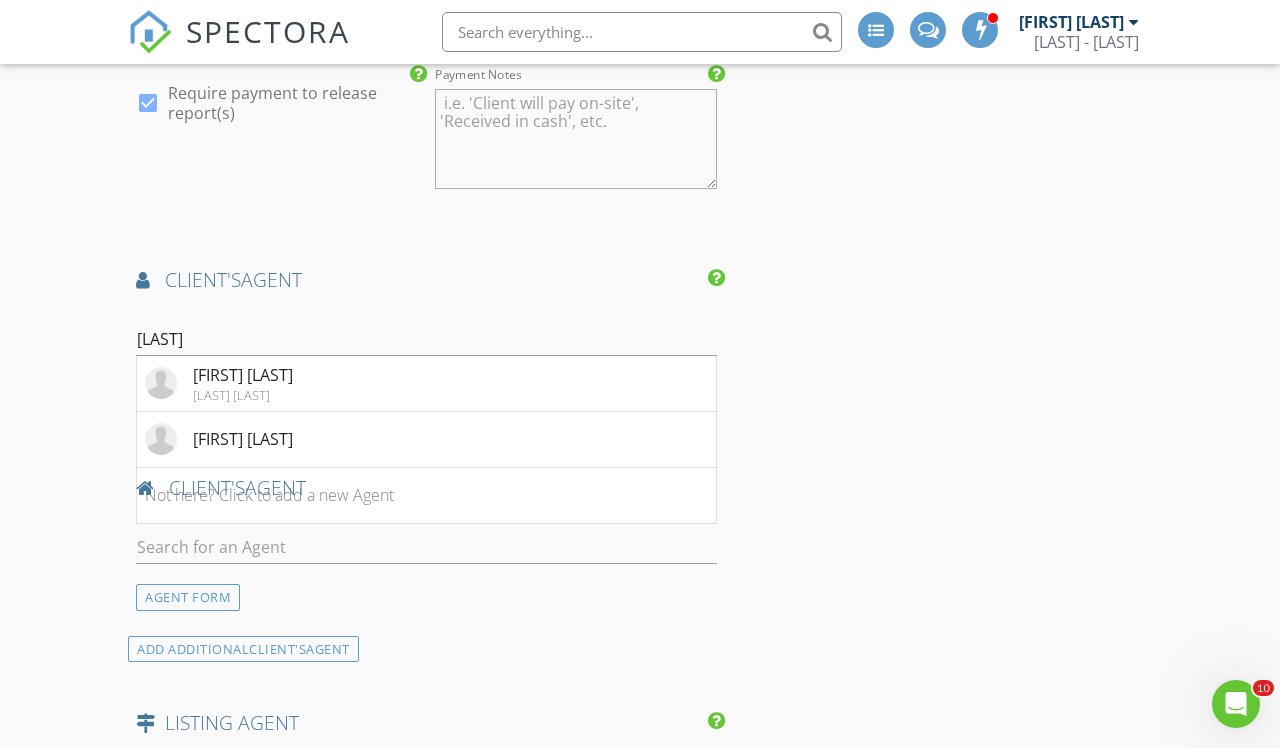 scroll, scrollTop: 2228, scrollLeft: 0, axis: vertical 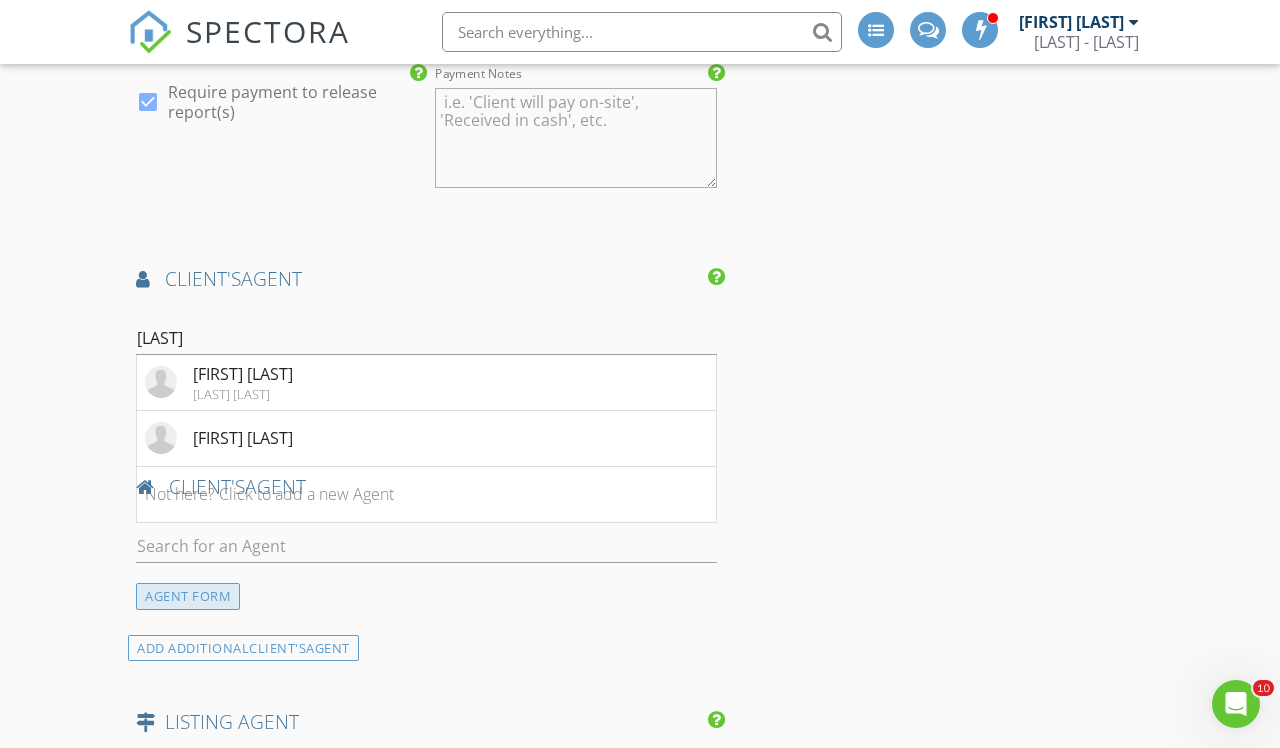 click on "AGENT FORM" at bounding box center (188, 596) 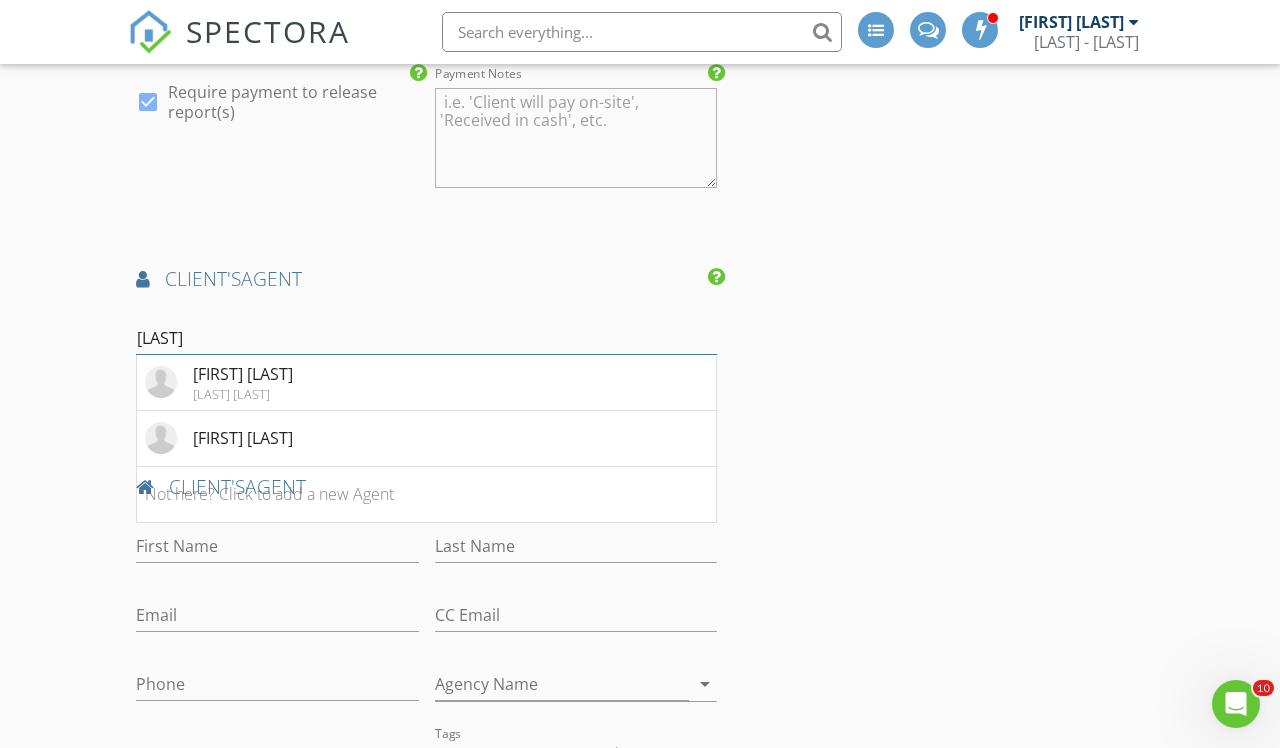 drag, startPoint x: 255, startPoint y: 345, endPoint x: 119, endPoint y: 345, distance: 136 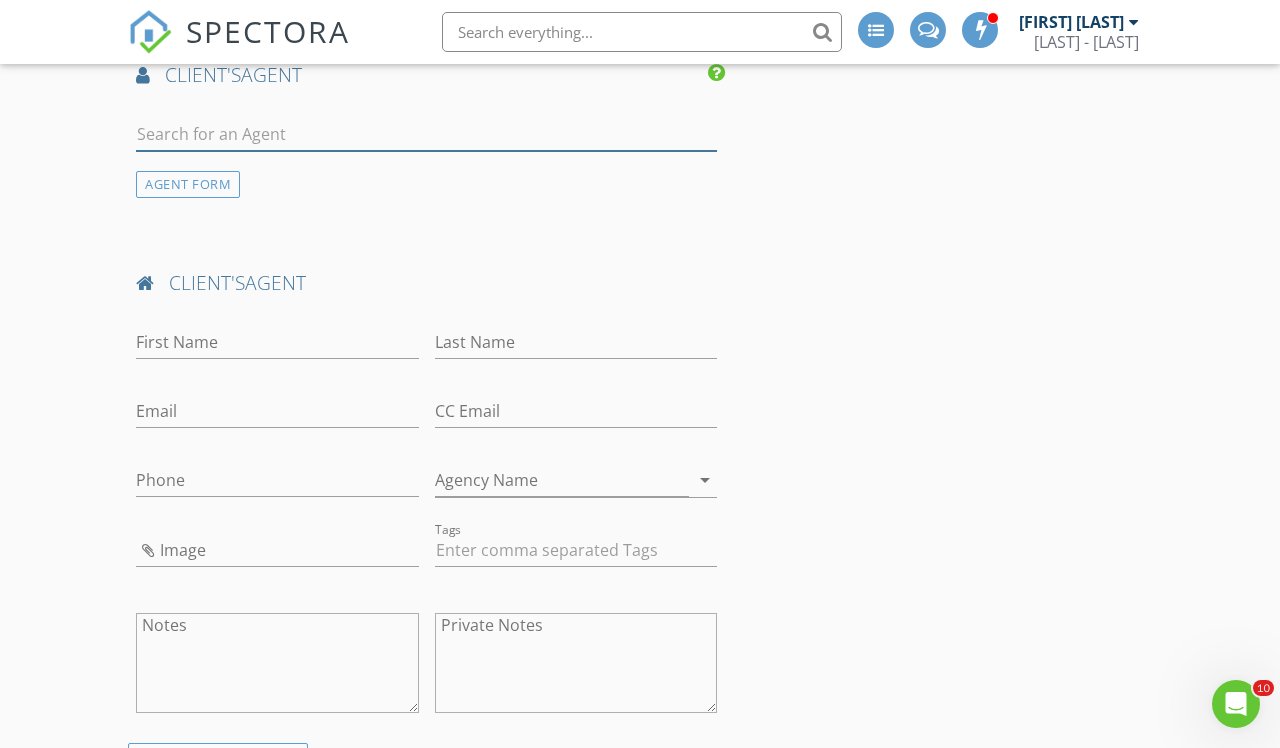 scroll, scrollTop: 2439, scrollLeft: 0, axis: vertical 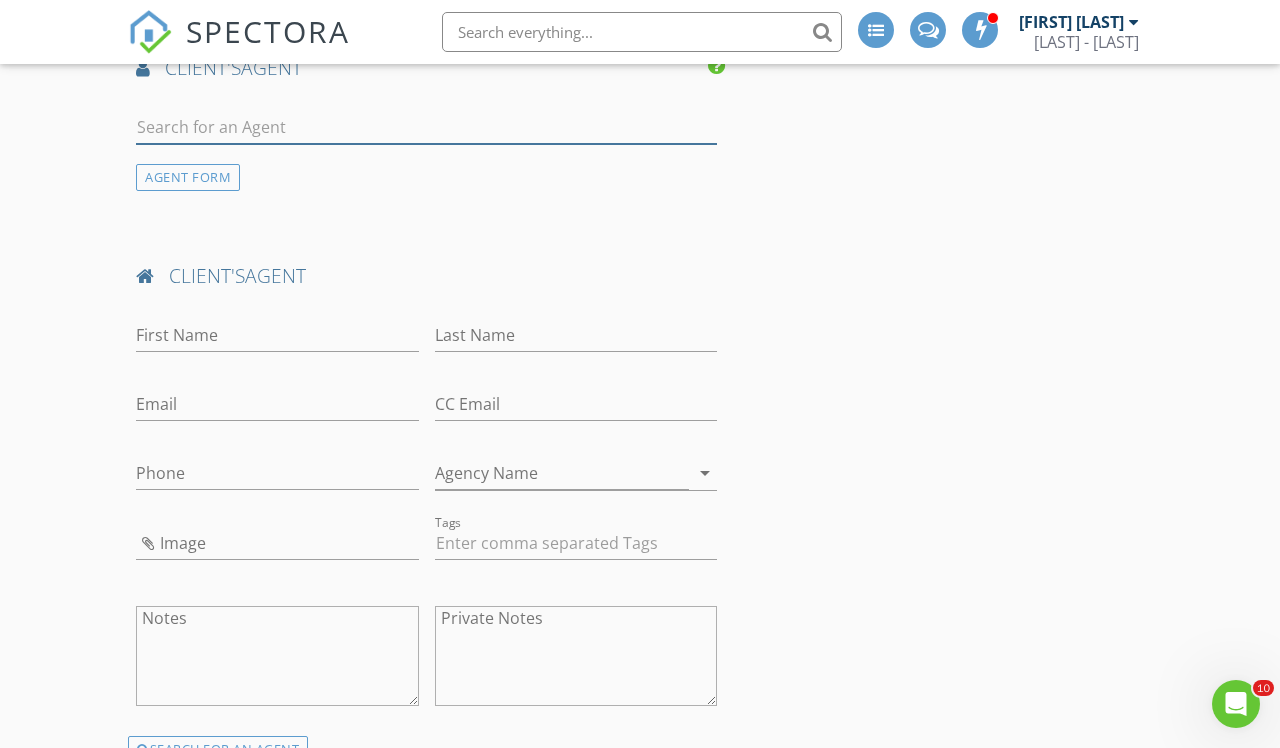 type 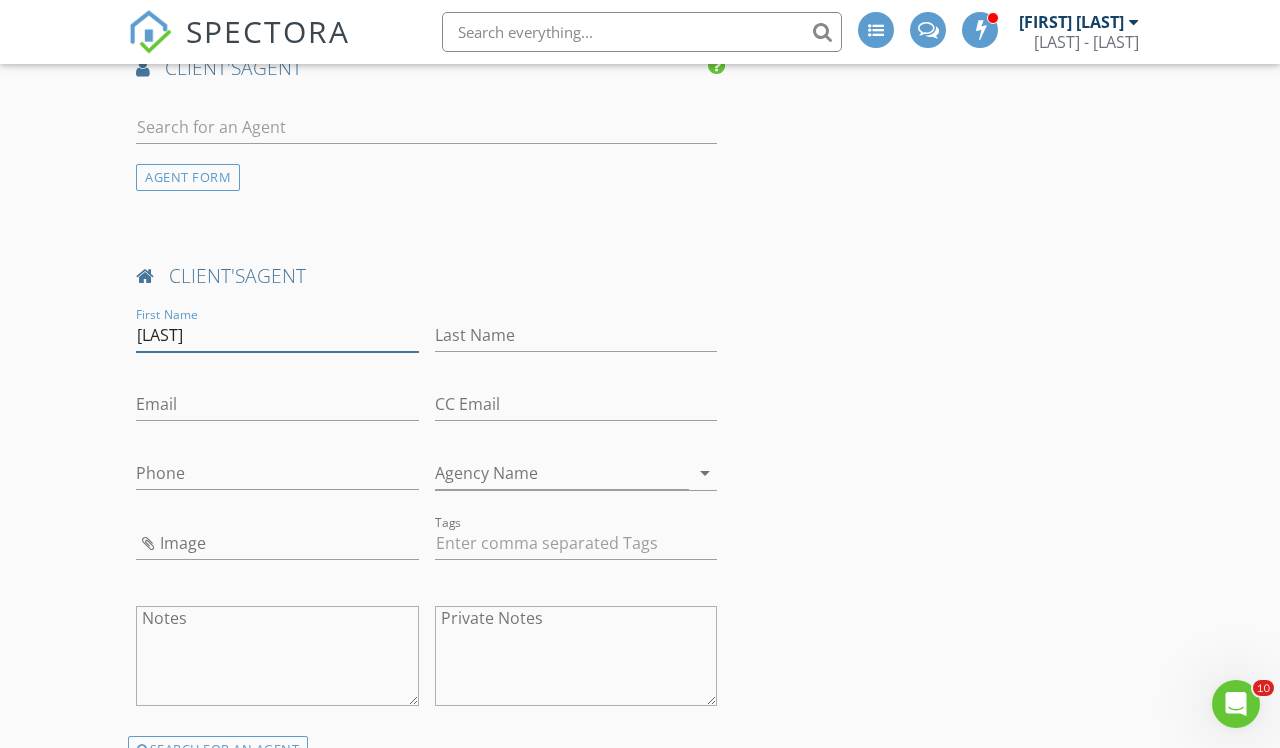 type on "[FIRST]" 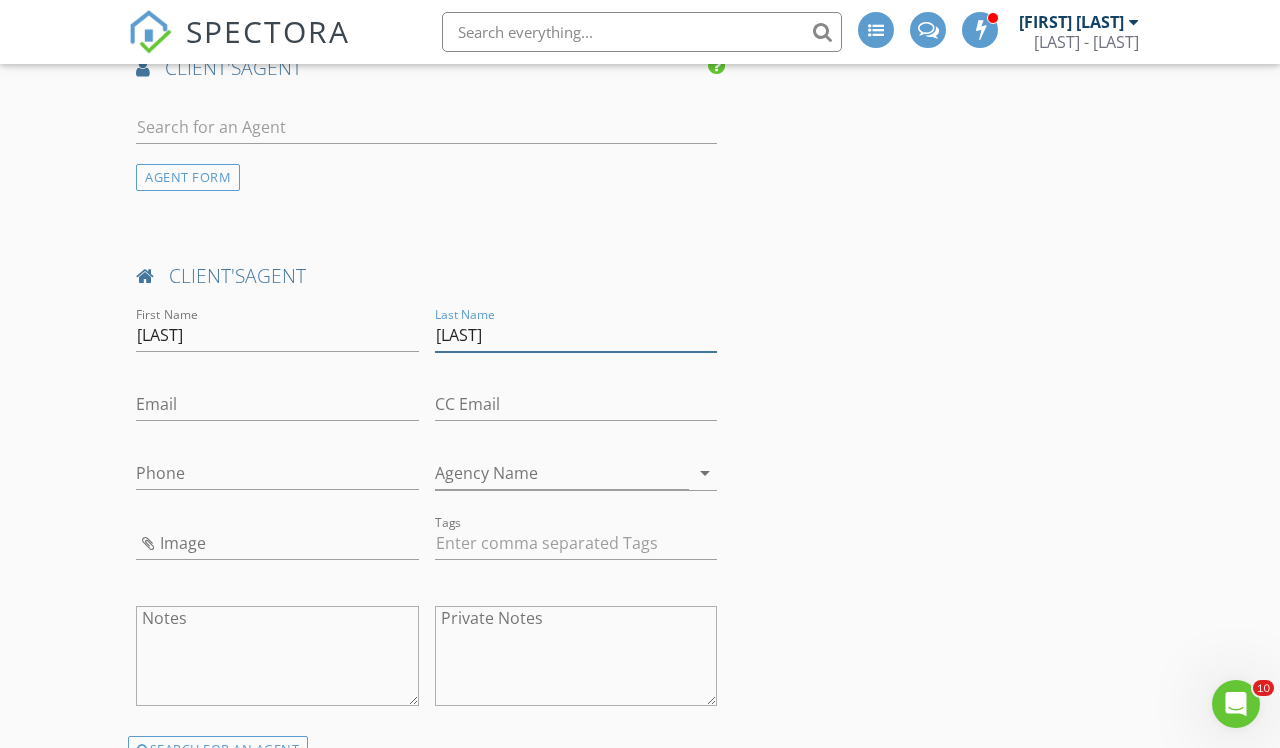 type on "[LAST]" 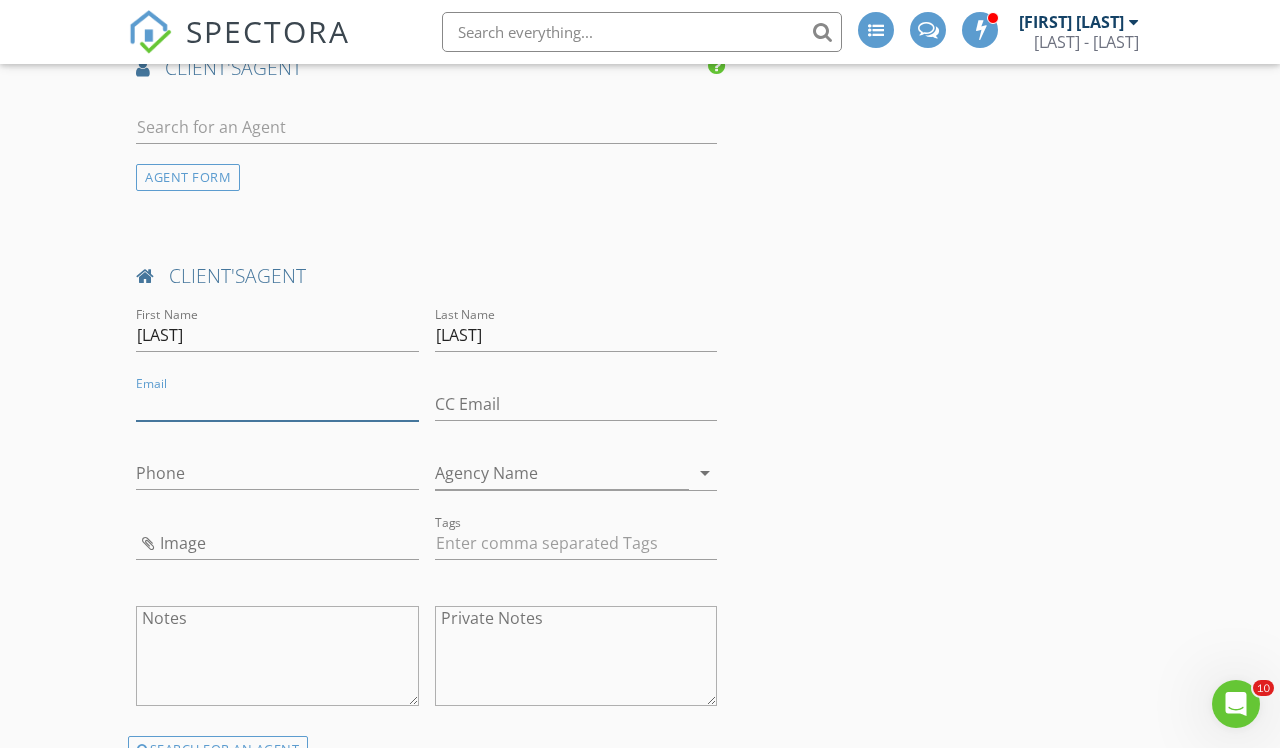 paste on "Joborn@erabrokers.com" 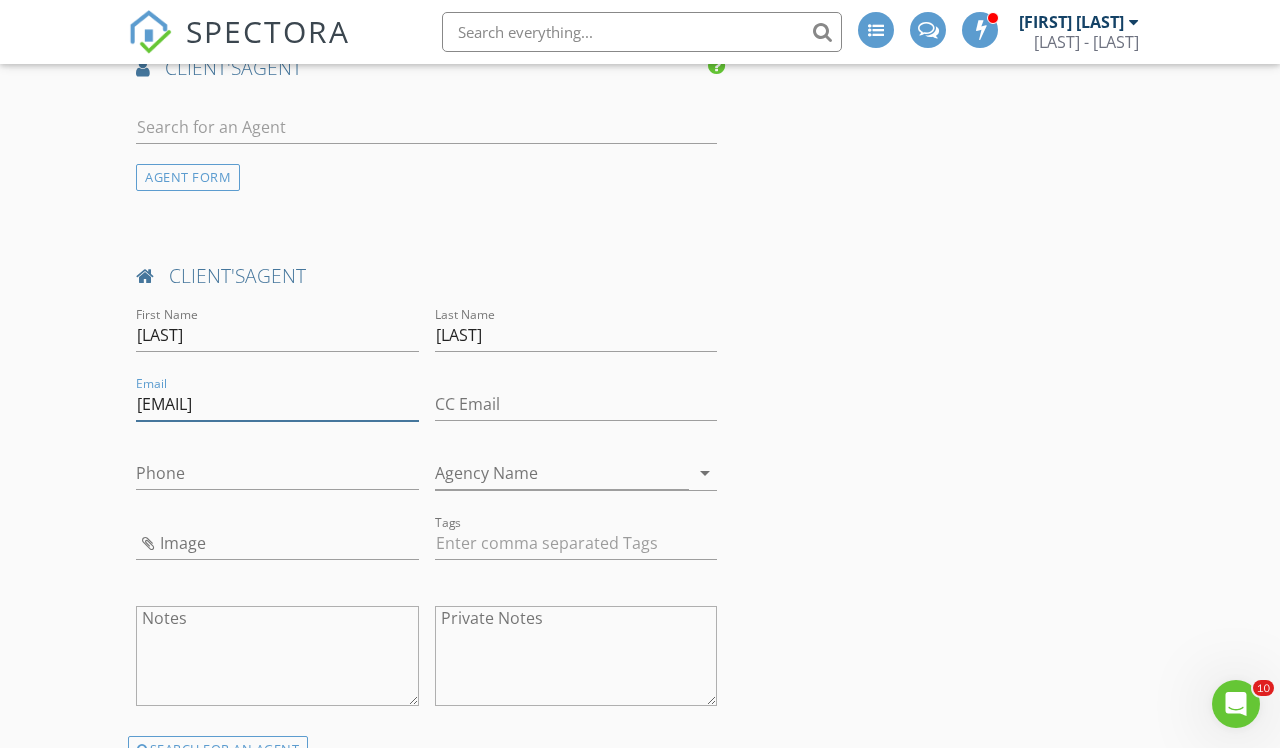 type on "Joborn@erabrokers.com" 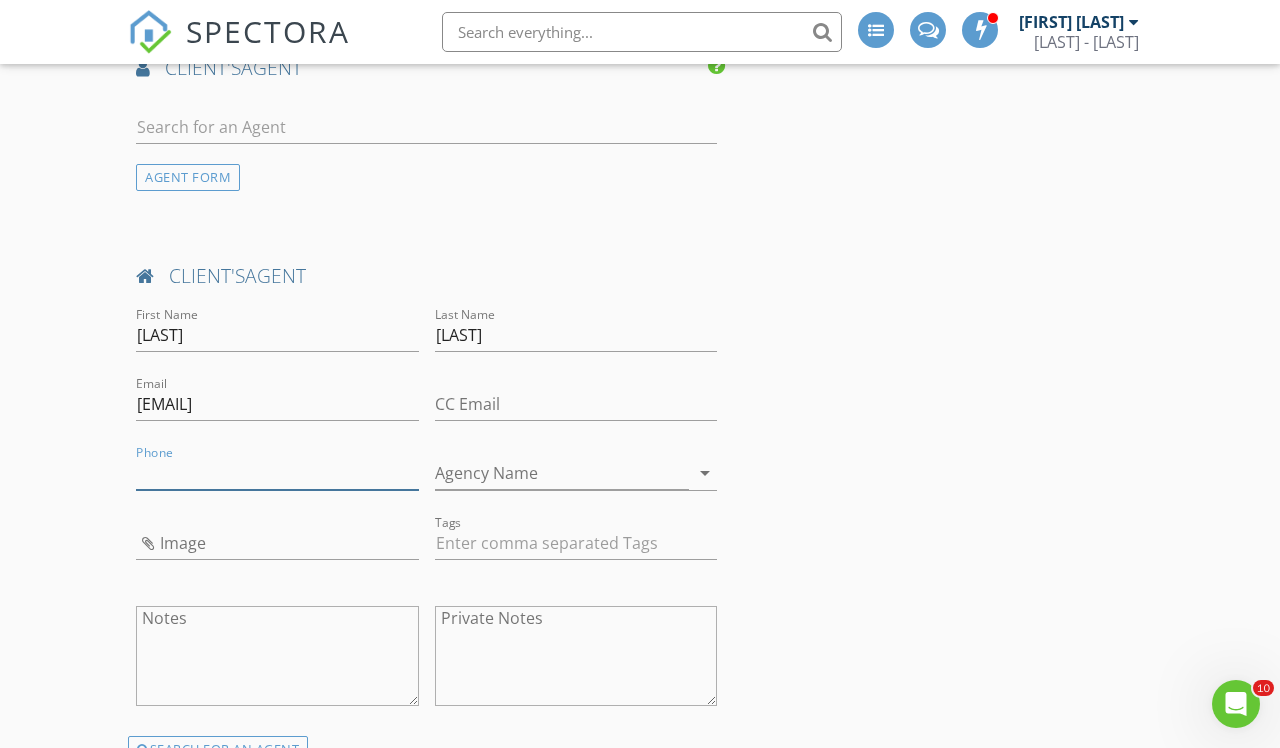 paste on "[PHONE]" 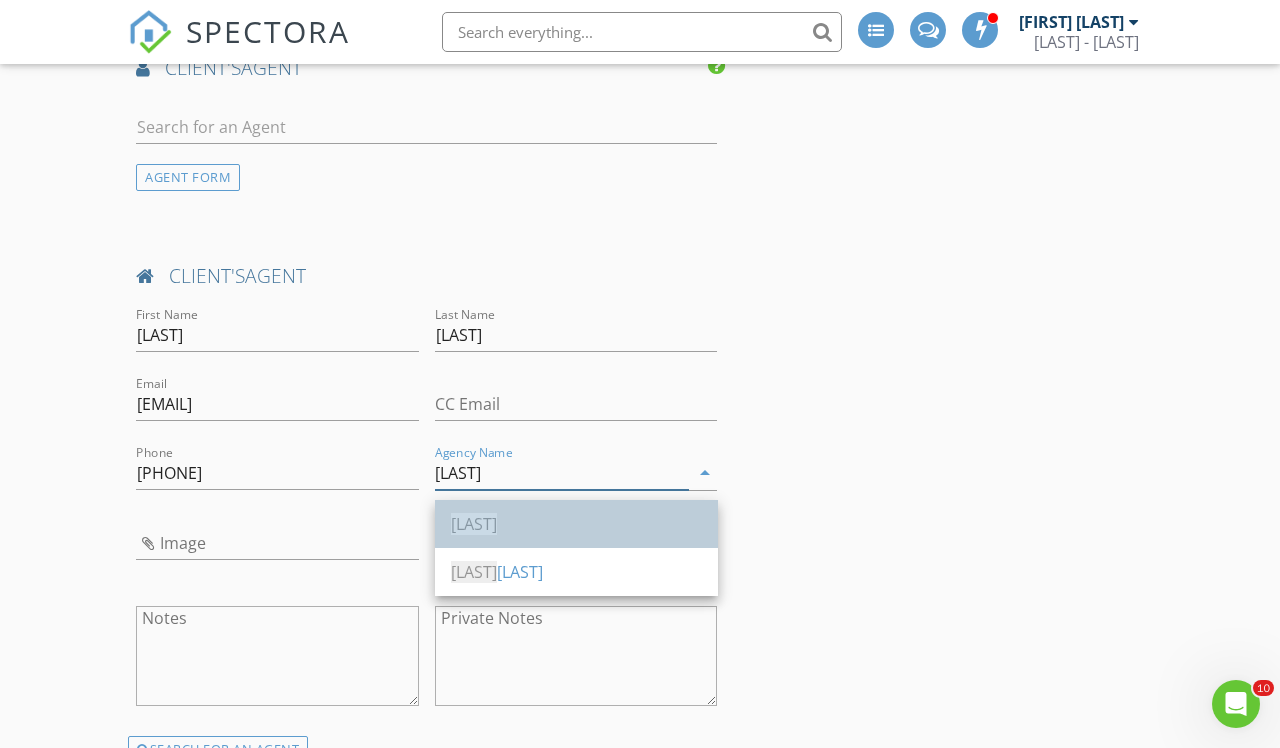 click on "ERA" at bounding box center [576, 524] 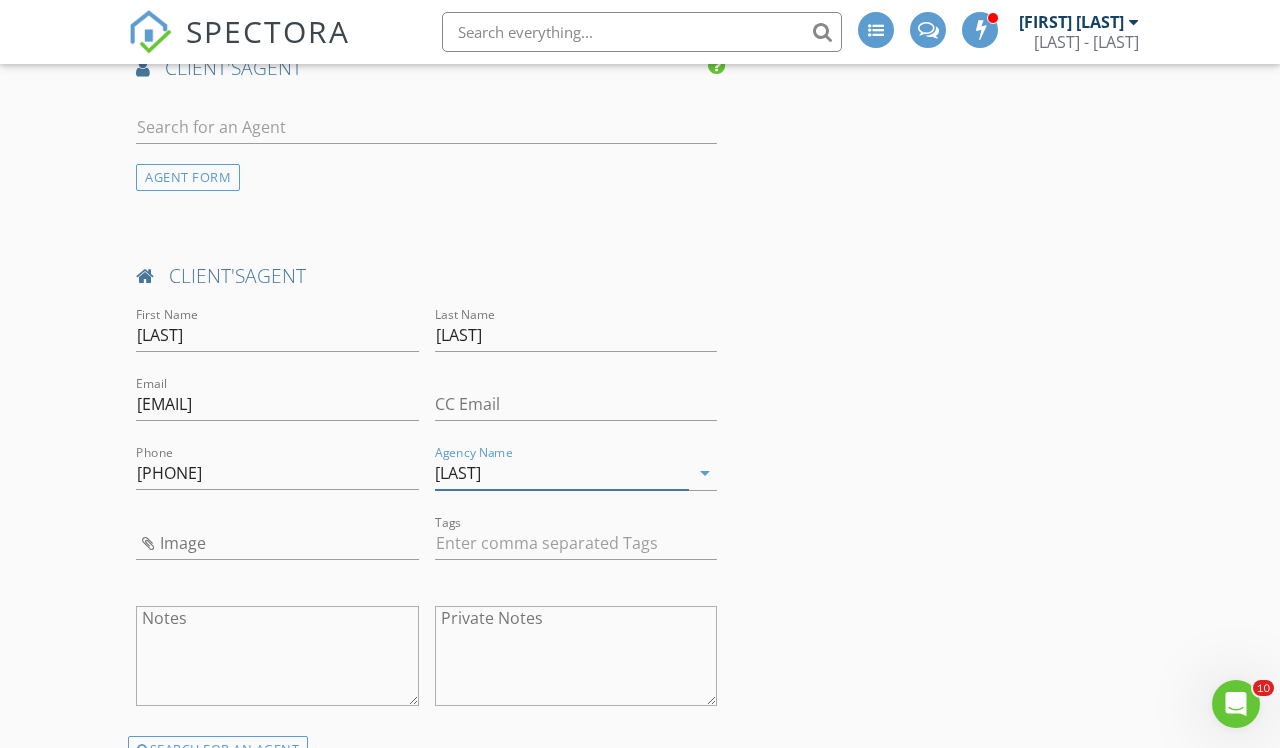 type on "ERA" 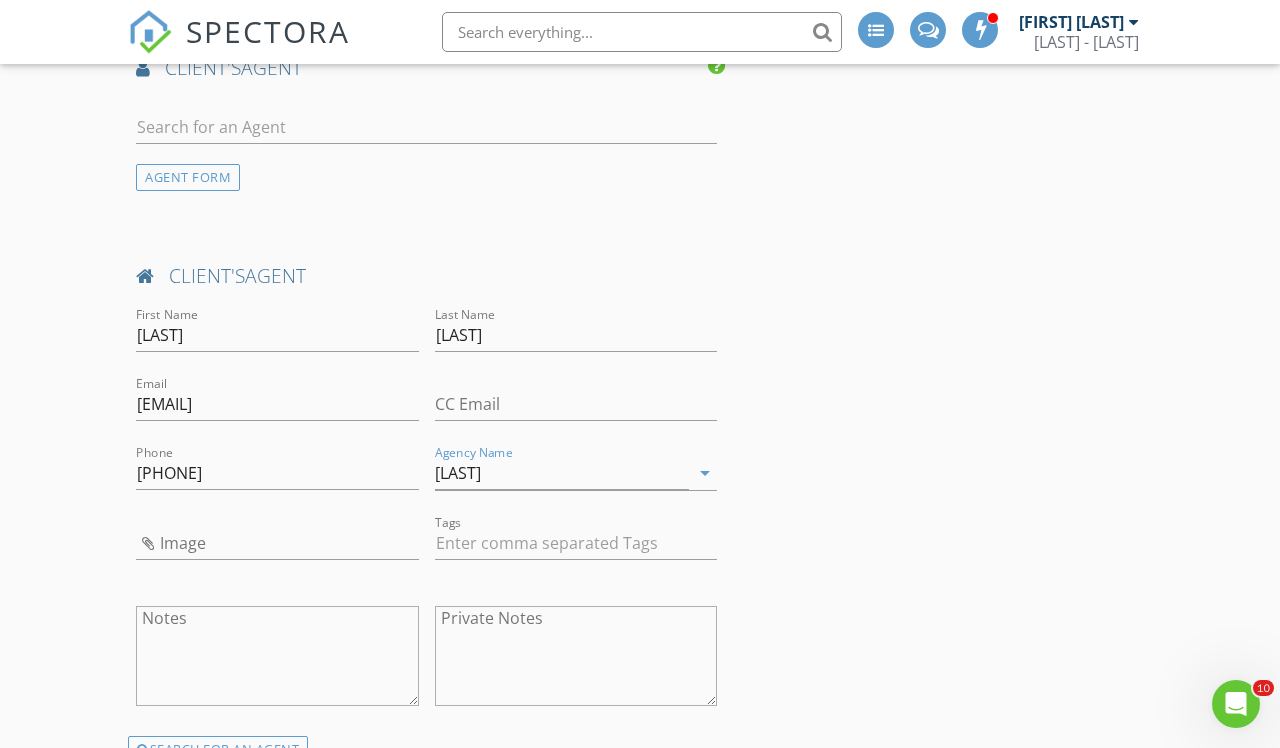 click on "INSPECTOR(S)
check_box   Chris Healy   PRIMARY   Chris Healy arrow_drop_down   check_box_outline_blank Chris Healy specifically requested
Date/Time
07/12/2025 1:00 PM
Location
Address Search       Address 926 N 150 W   Unit   City American Fork   State UT   Zip 84003   County Utah     Square Feet 2676   Year Built 2003   Foundation arrow_drop_down     Chris Healy     3.5 miles     (8 minutes)
client
check_box Enable Client CC email for this inspection   Client Search     check_box_outline_blank Client is a Company/Organization     First Name Kathy   Last Name Mehew   Email bkm@cut.net   CC Email   Phone 435-558-0602         Tags         Notes   Private Notes
ADD ADDITIONAL client
SERVICES
check_box   Residential Inspection   check_box_outline_blank   Radon Test" at bounding box center [640, -84] 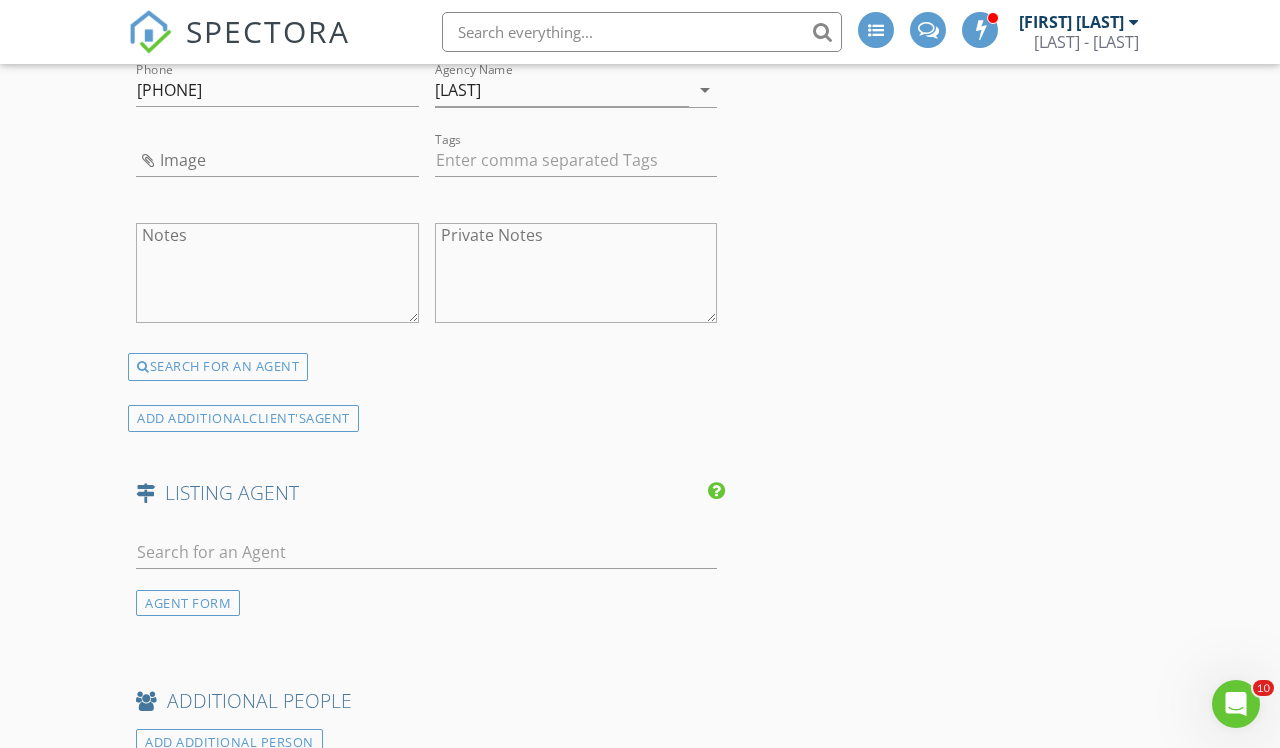 scroll, scrollTop: 2826, scrollLeft: 0, axis: vertical 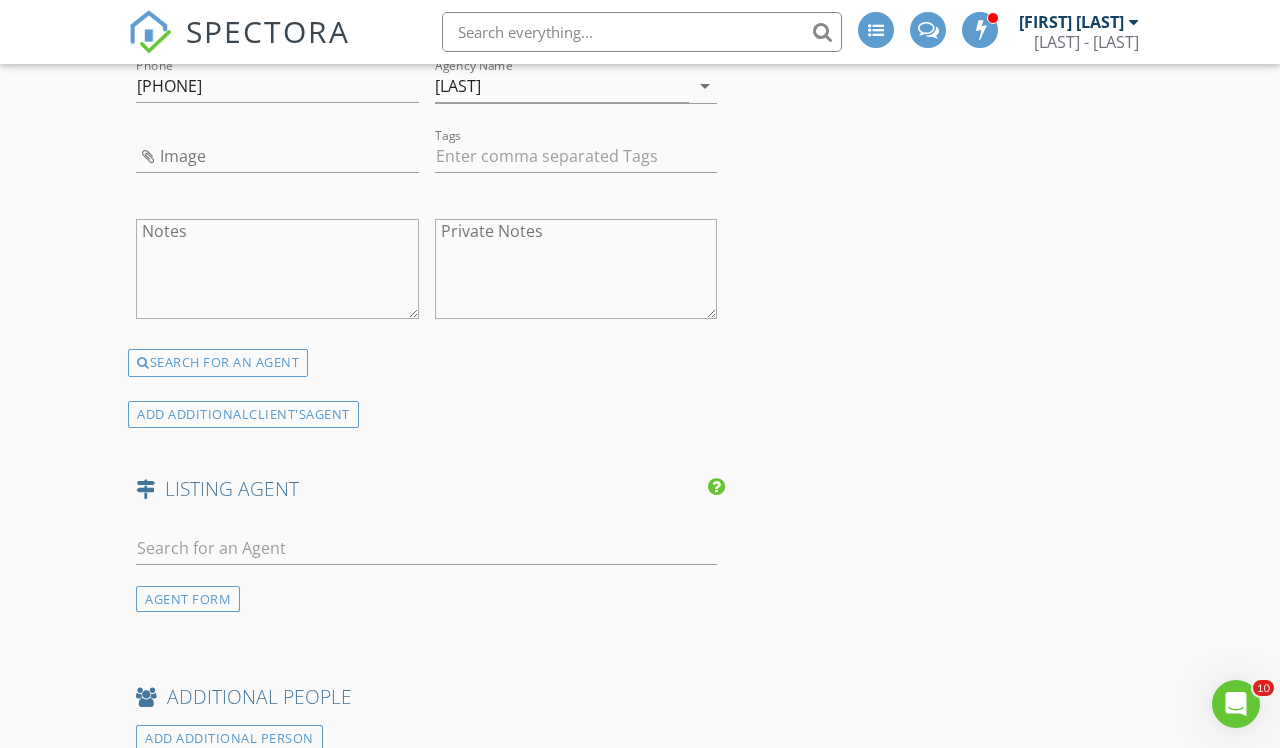 click at bounding box center [426, 552] 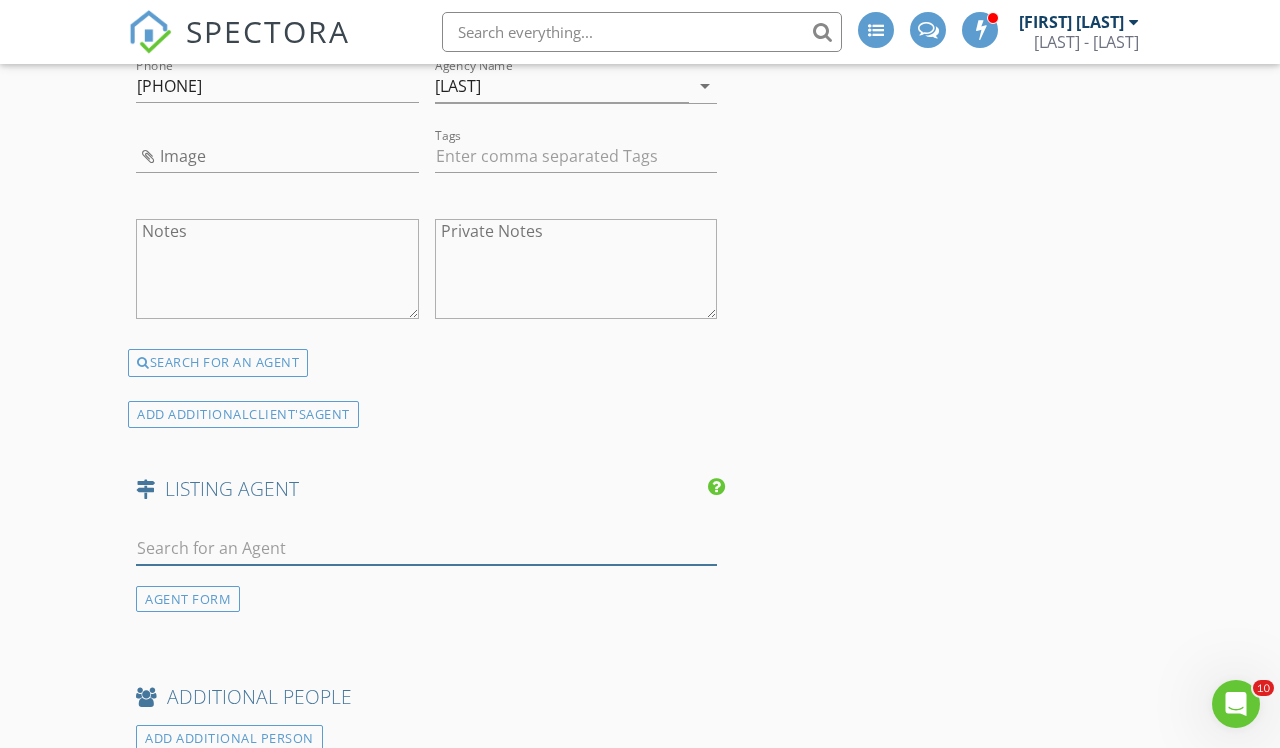 click at bounding box center [426, 548] 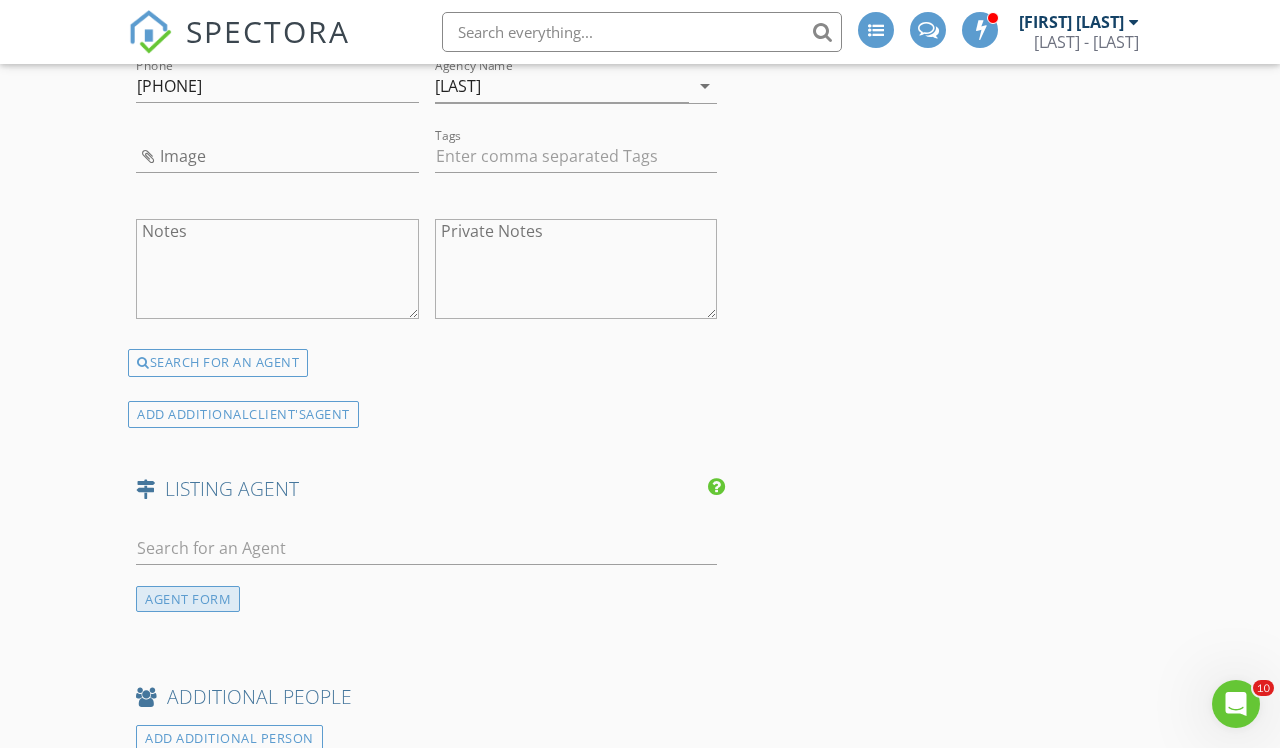 click on "AGENT FORM" at bounding box center [188, 599] 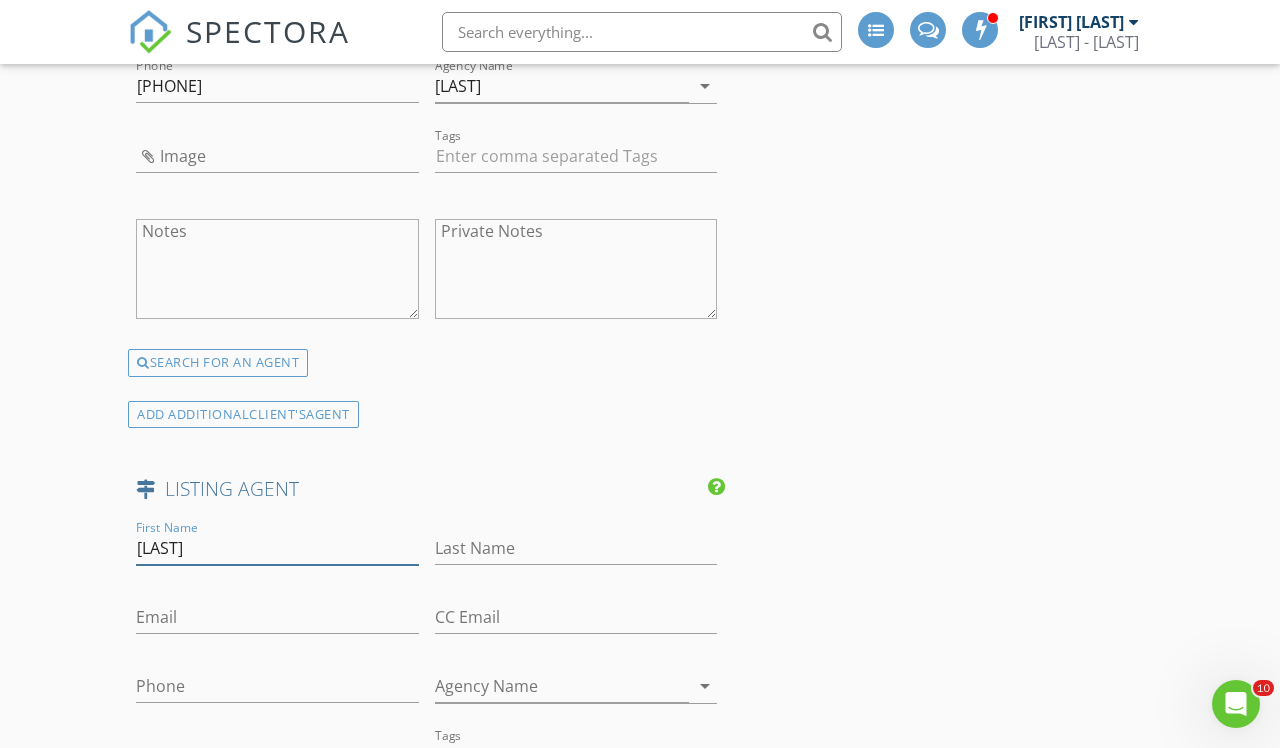 type on "Millen" 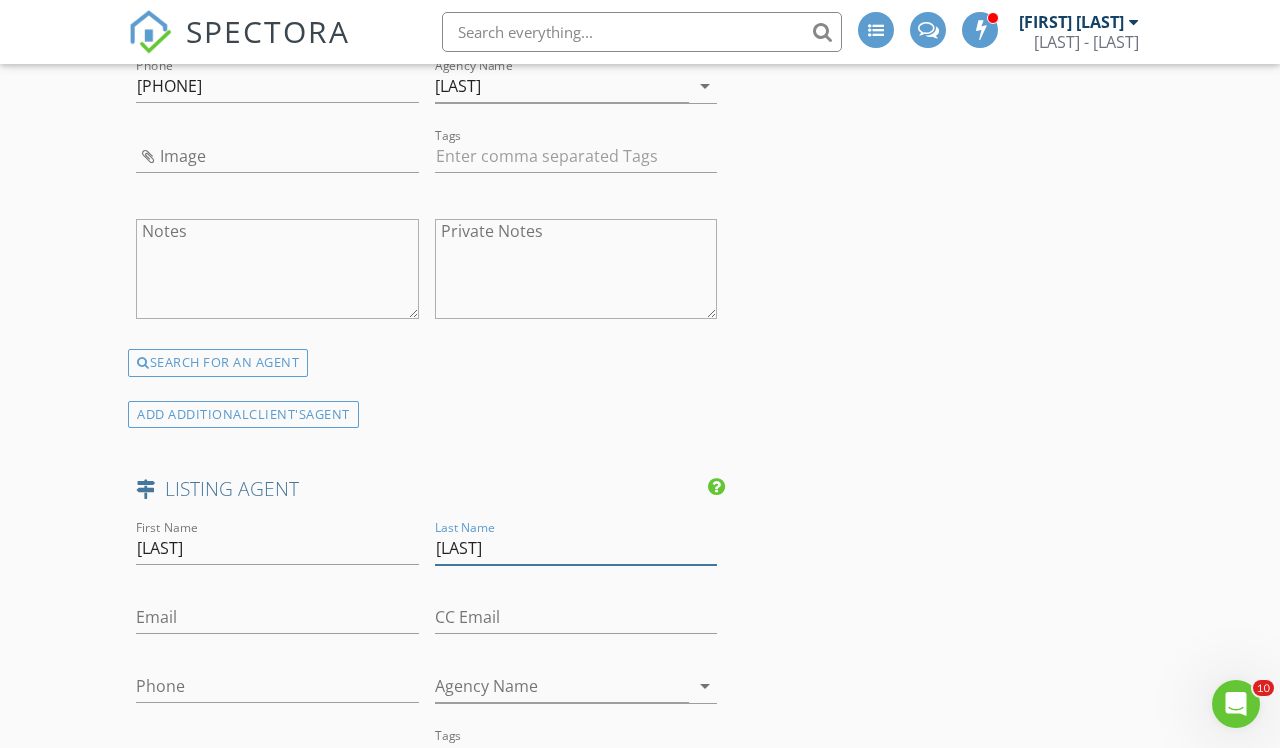 type on "Atwood" 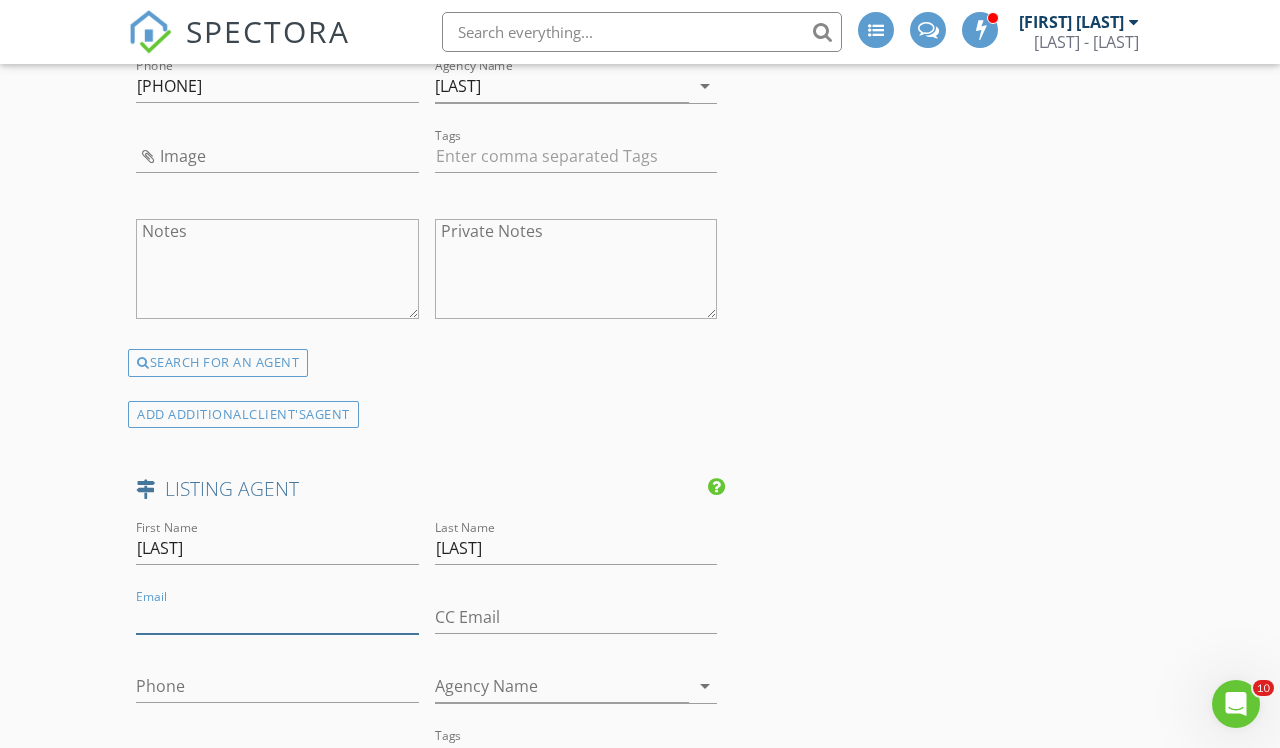 paste on "[EMAIL]" 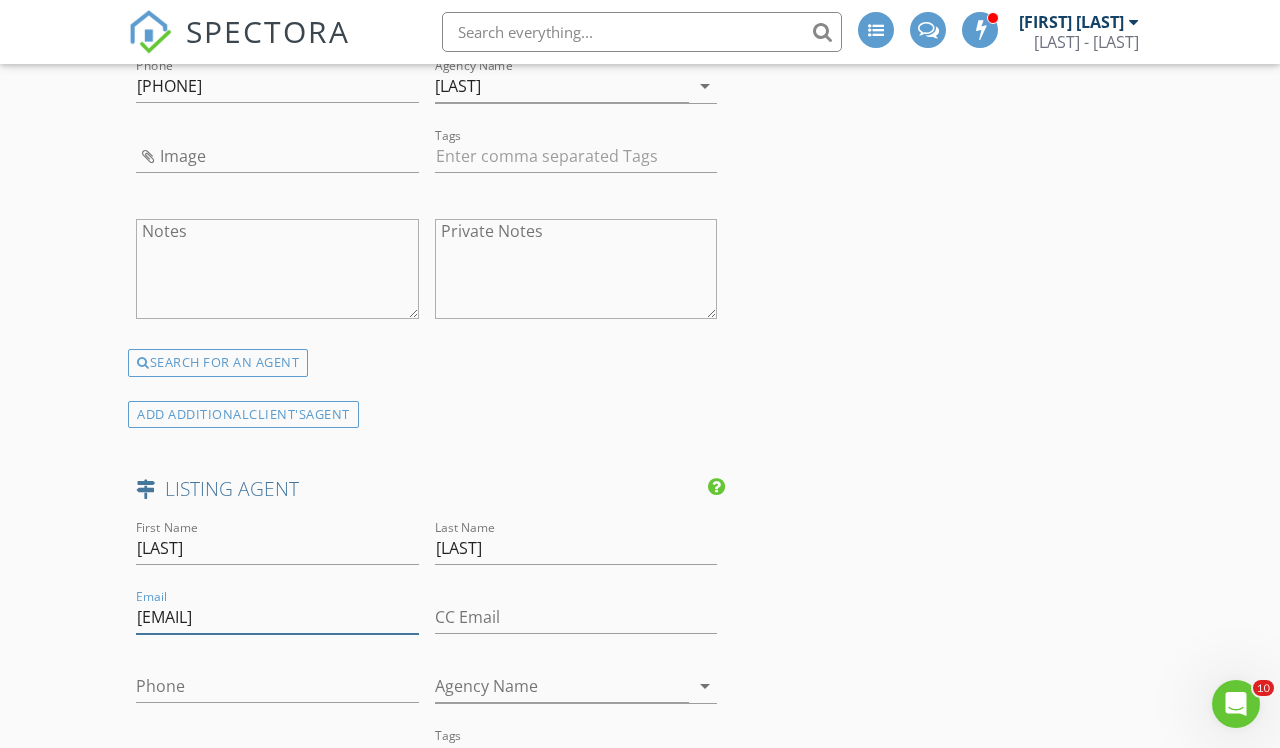 type on "[EMAIL]" 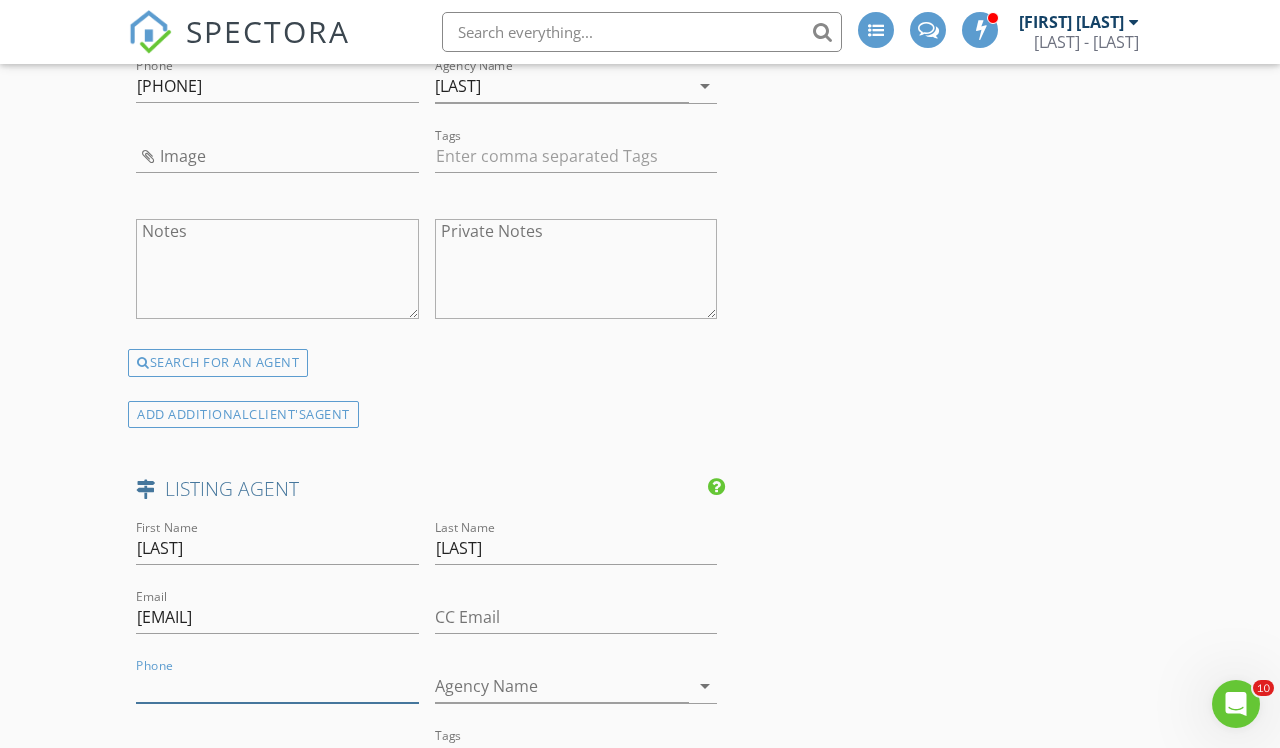 paste on "[PHONE]" 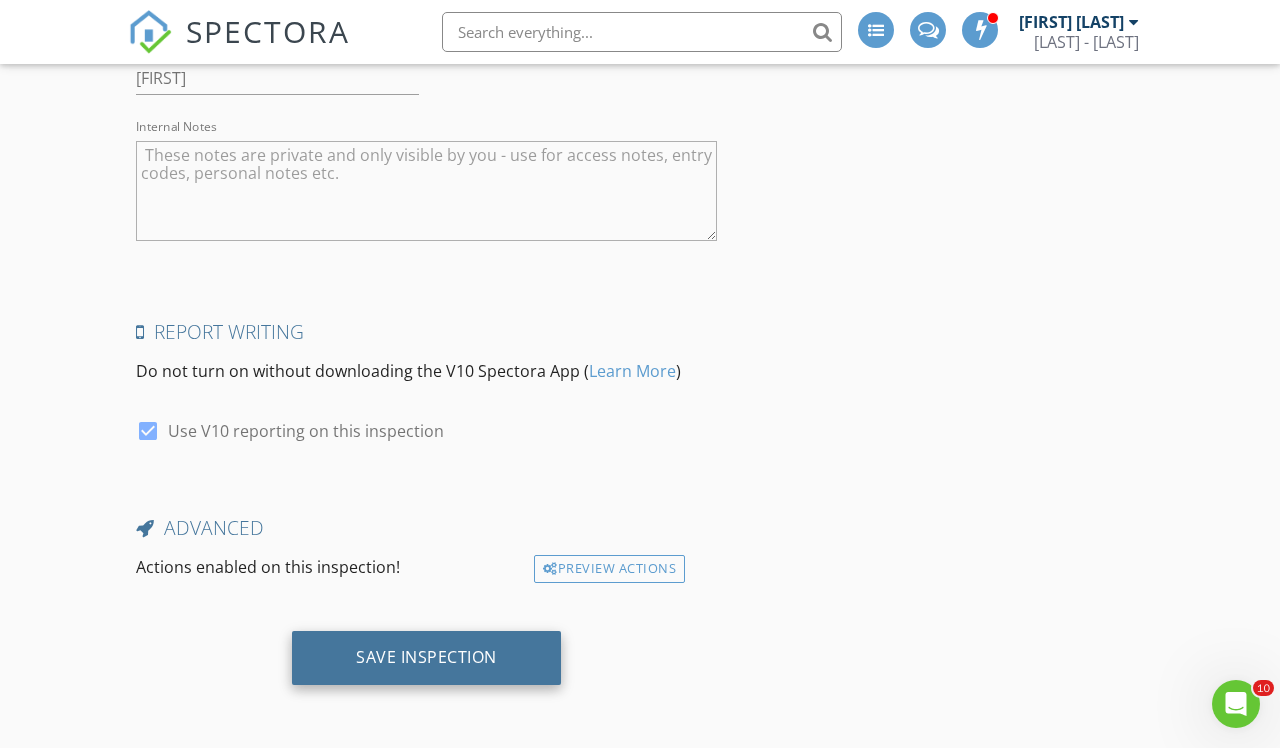 scroll, scrollTop: 4150, scrollLeft: 0, axis: vertical 